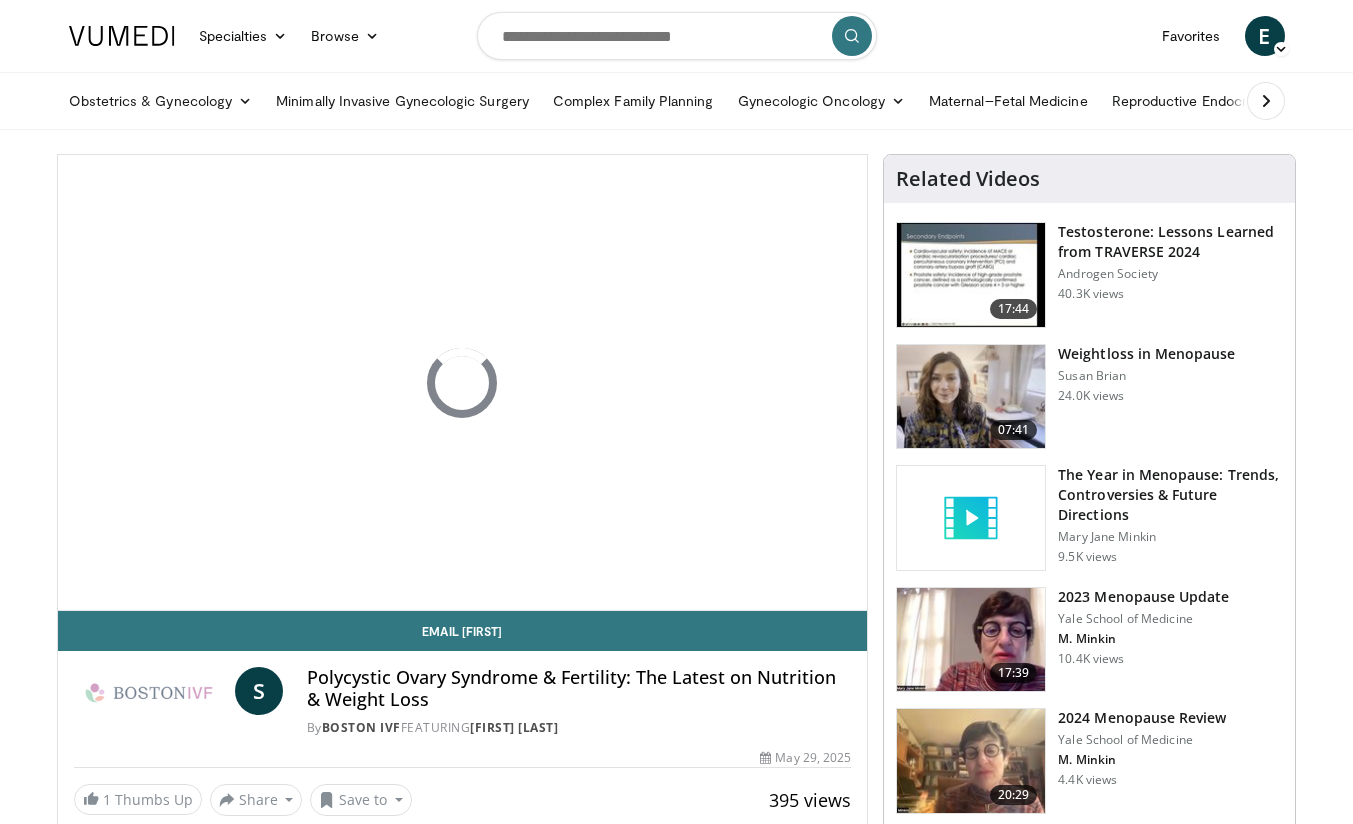 scroll, scrollTop: 0, scrollLeft: 0, axis: both 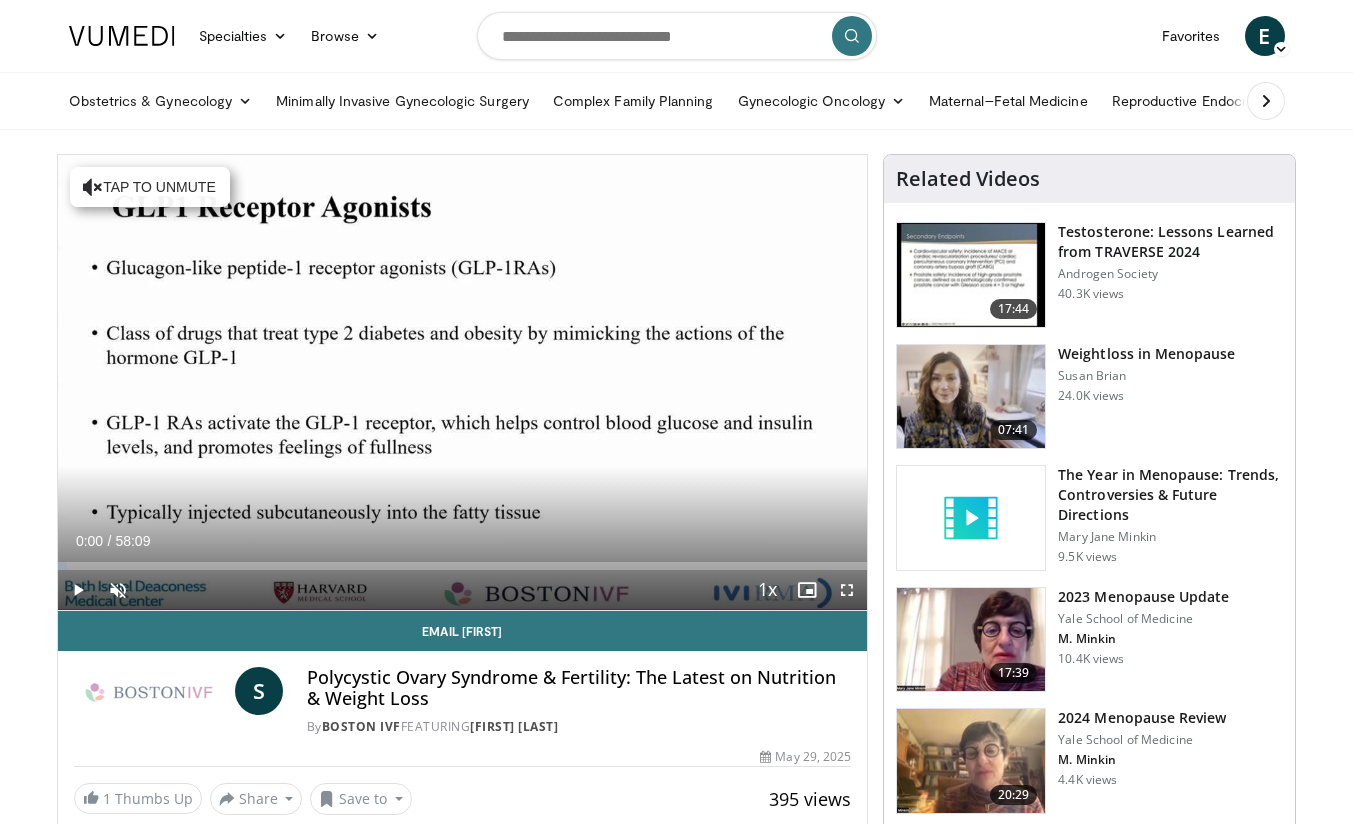 click at bounding box center (971, 275) 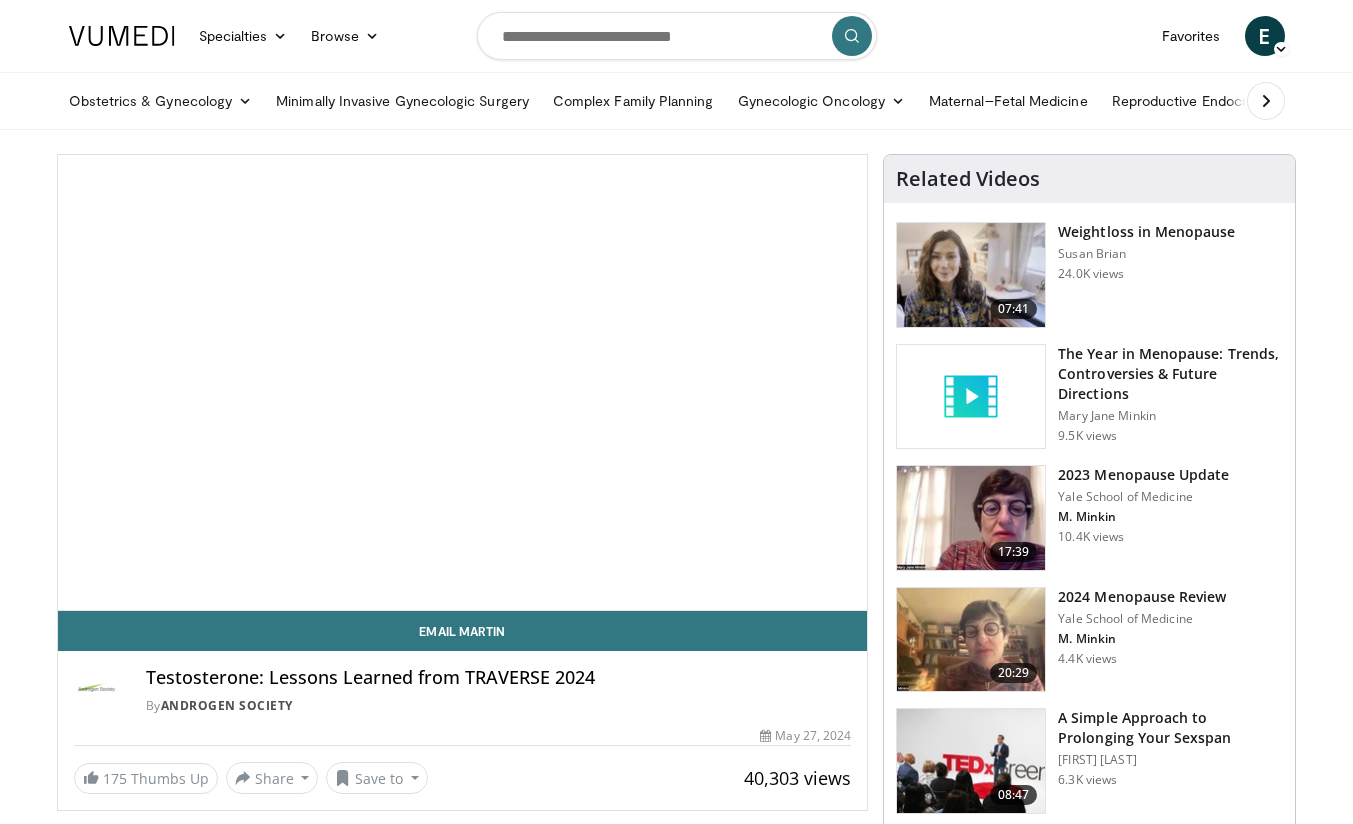 scroll, scrollTop: 0, scrollLeft: 0, axis: both 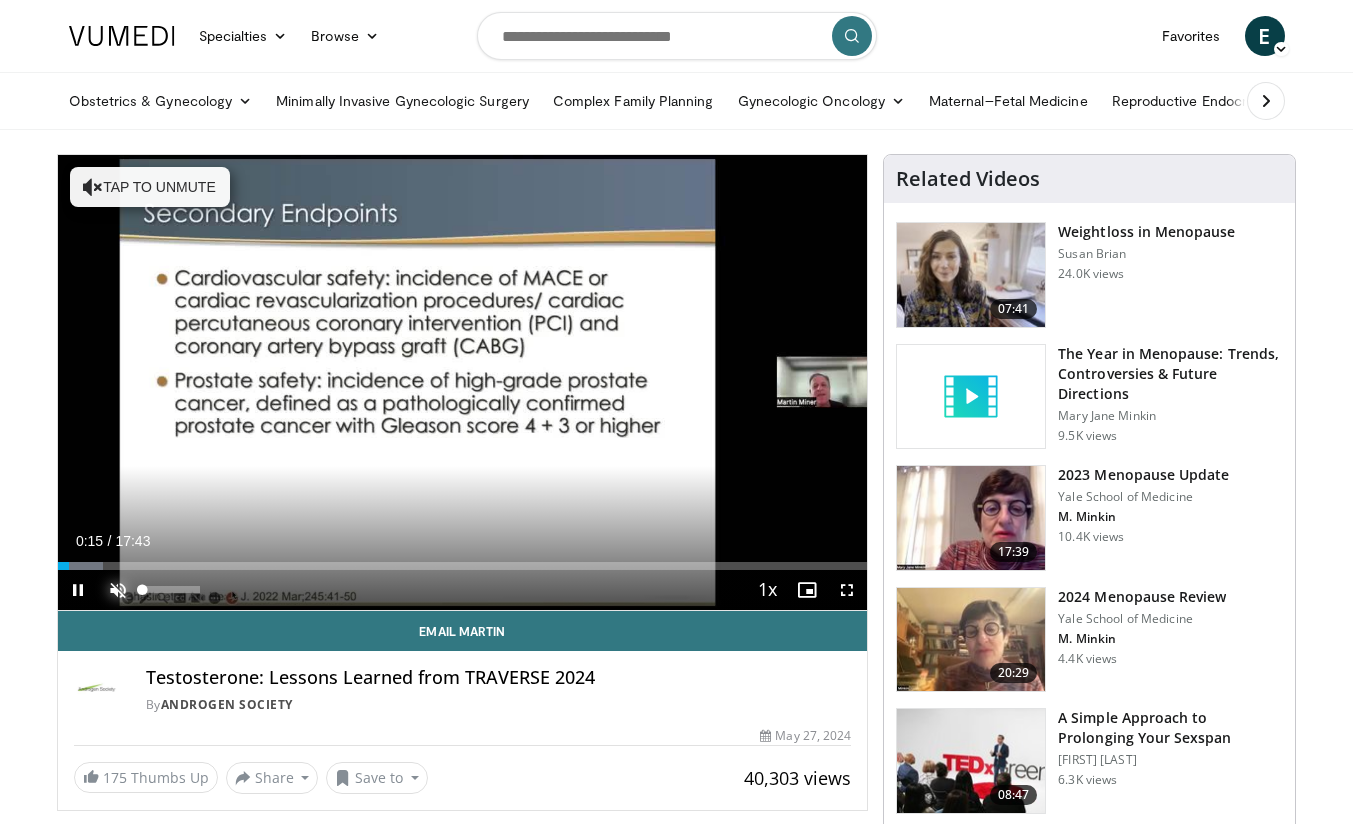 click at bounding box center [118, 590] 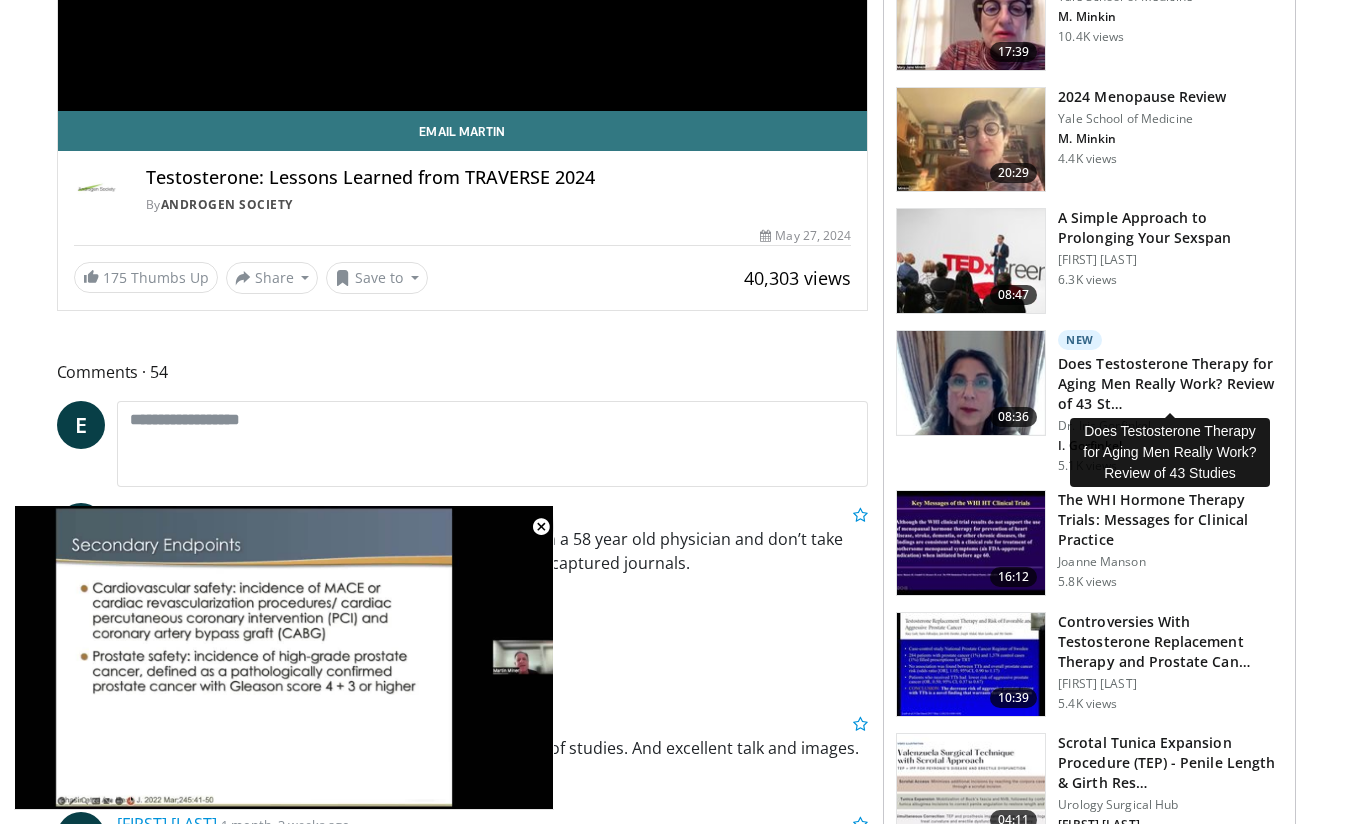 scroll, scrollTop: 0, scrollLeft: 0, axis: both 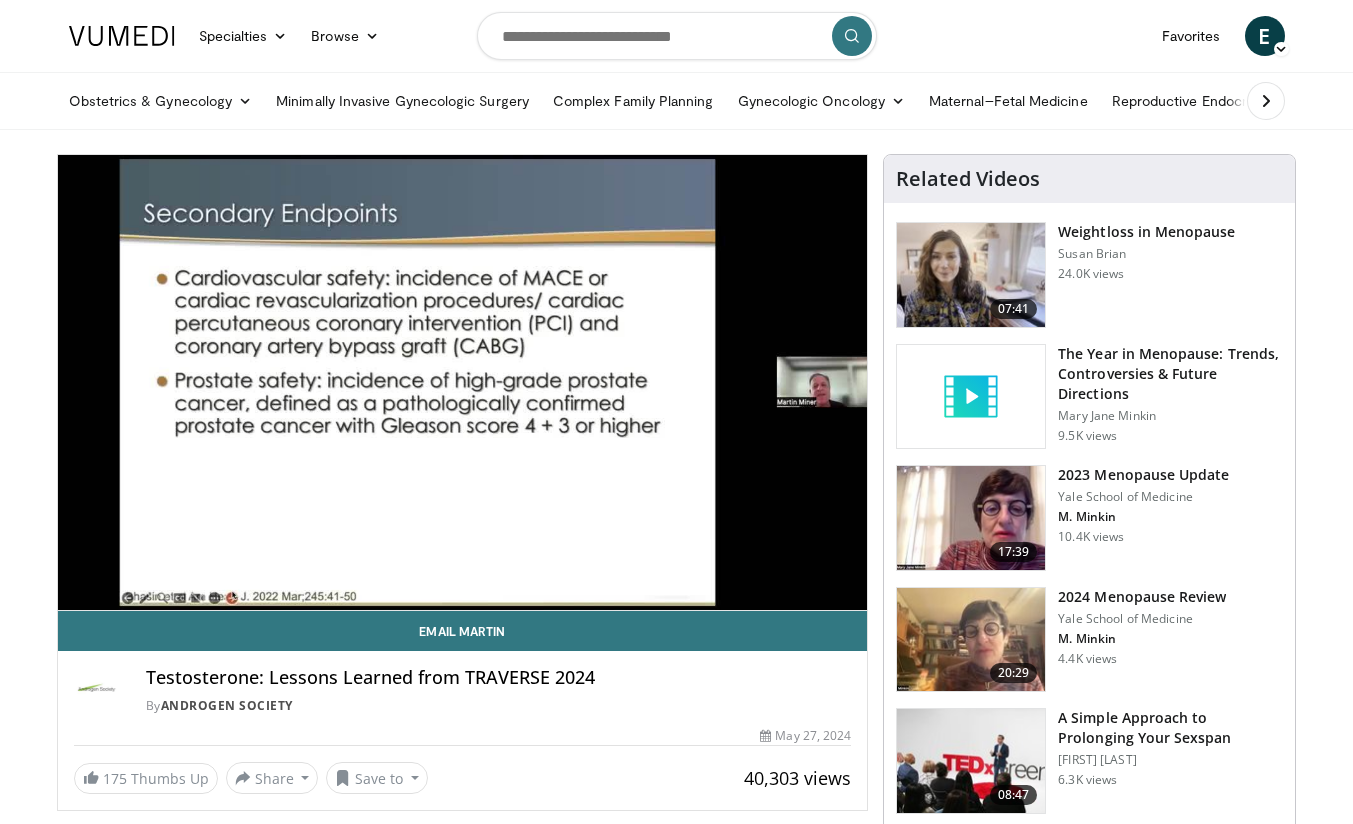 click at bounding box center [1266, 101] 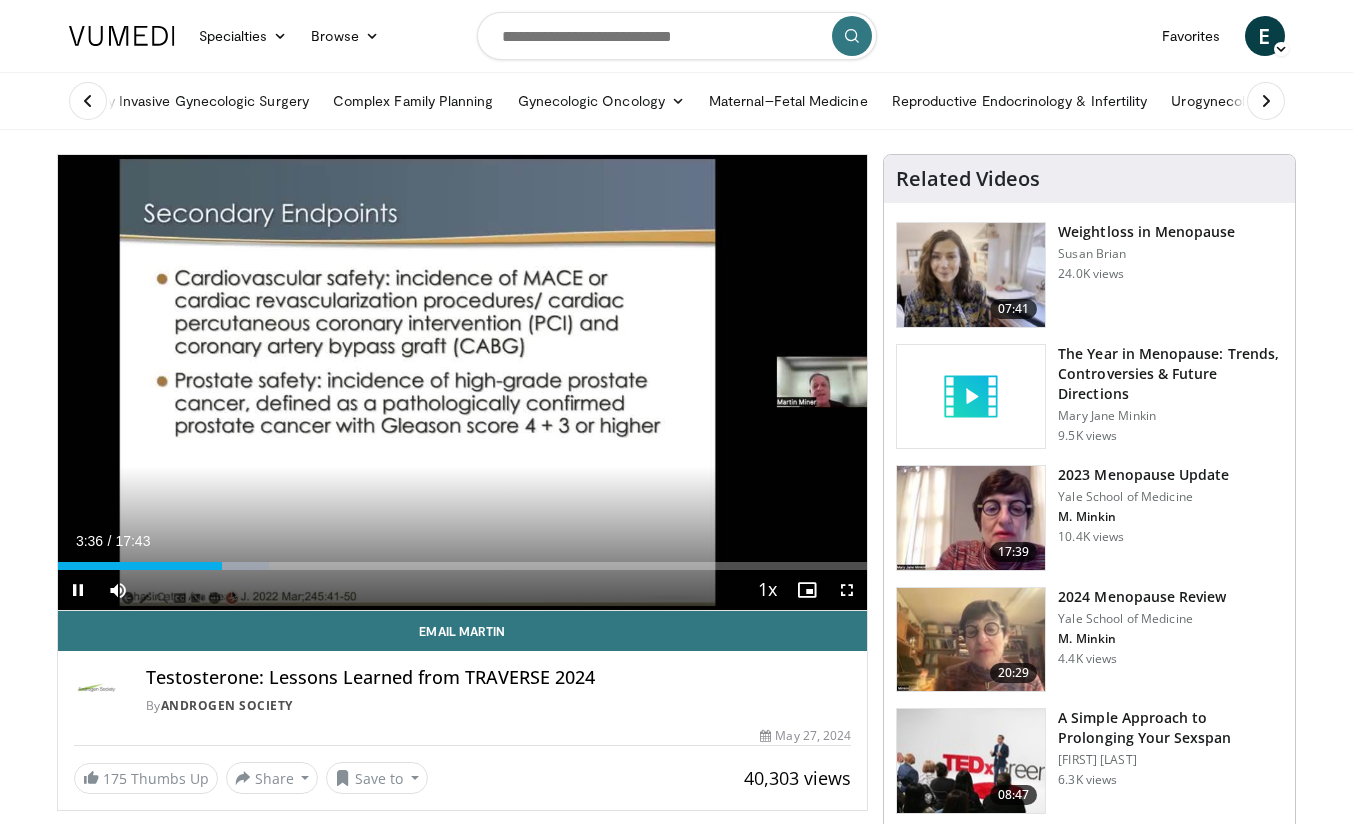 click at bounding box center (685, 383) 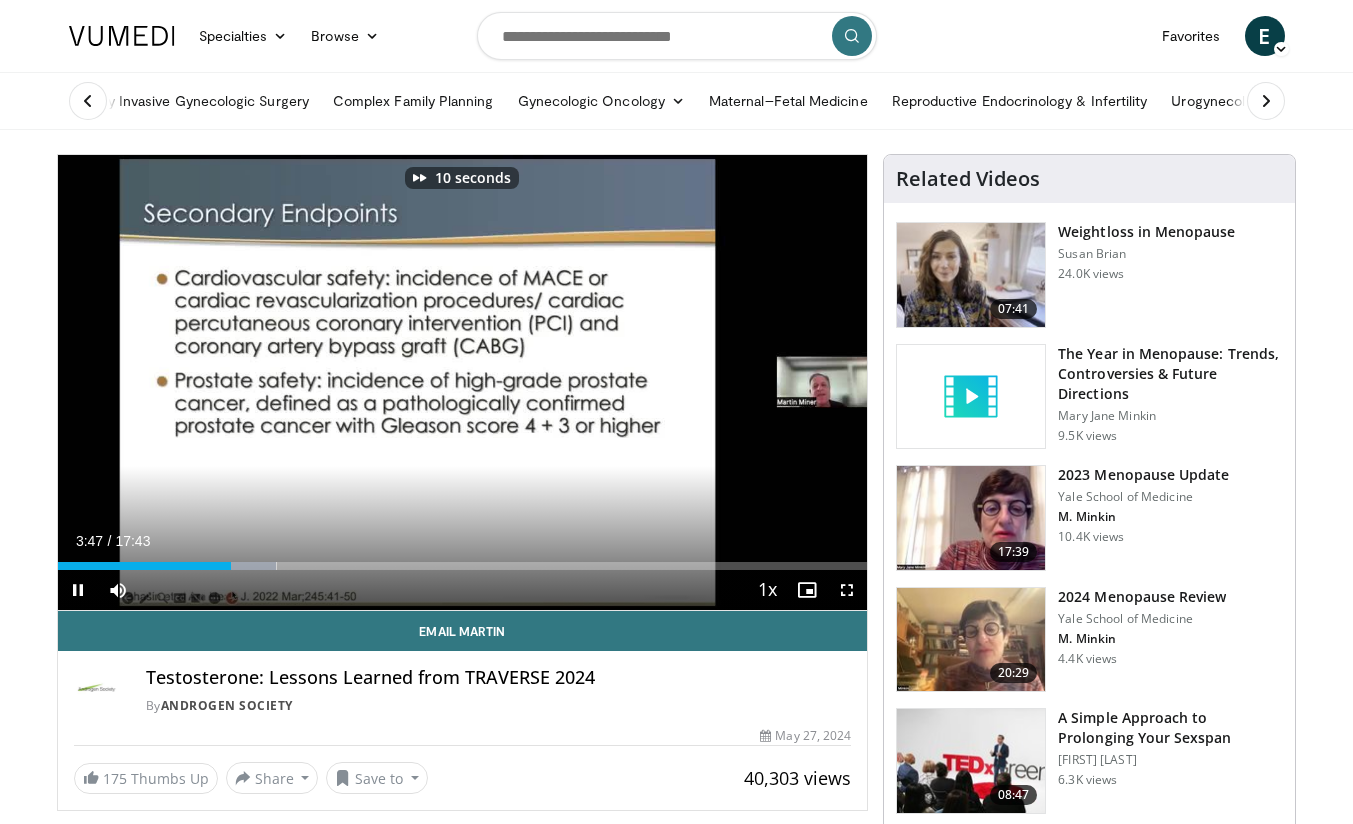 click at bounding box center [685, 383] 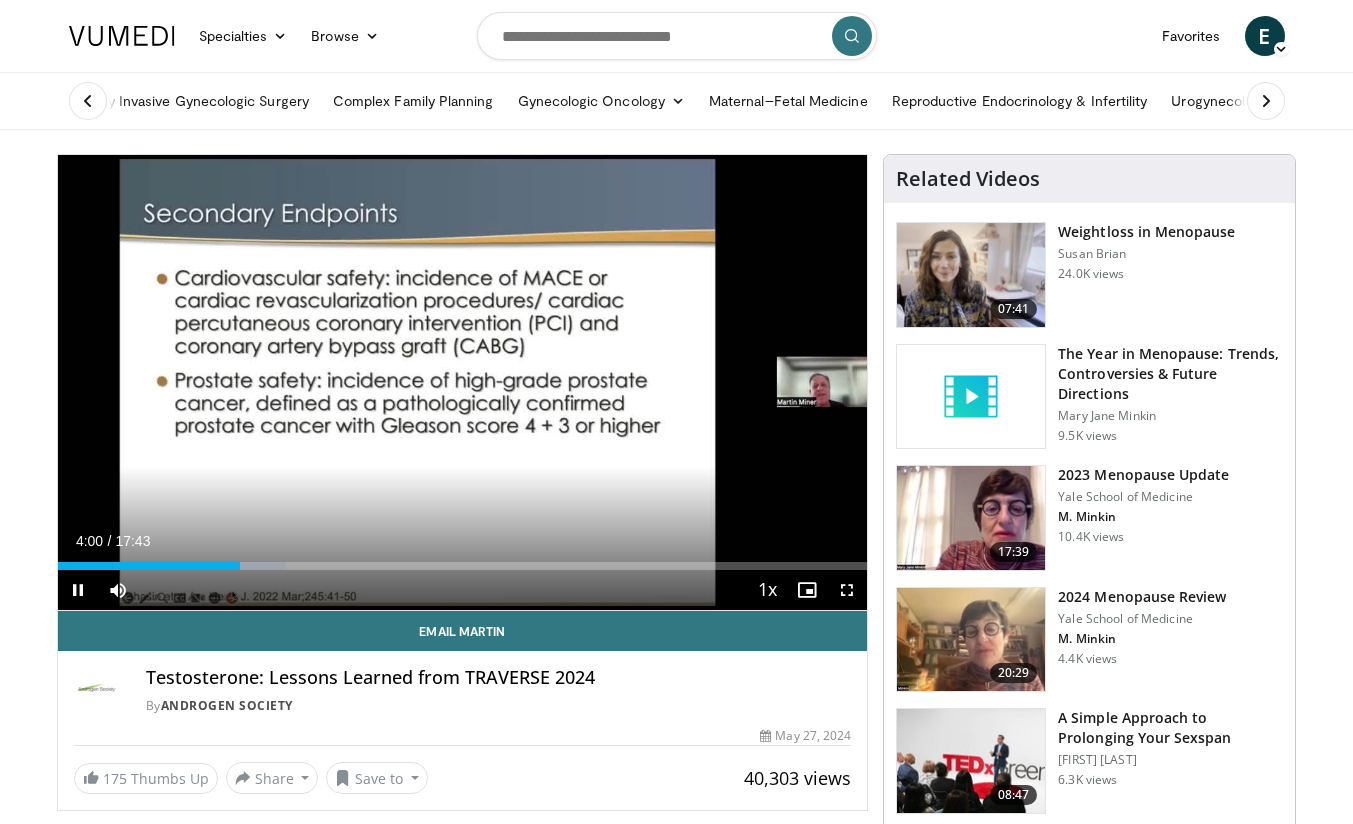 click at bounding box center (685, 383) 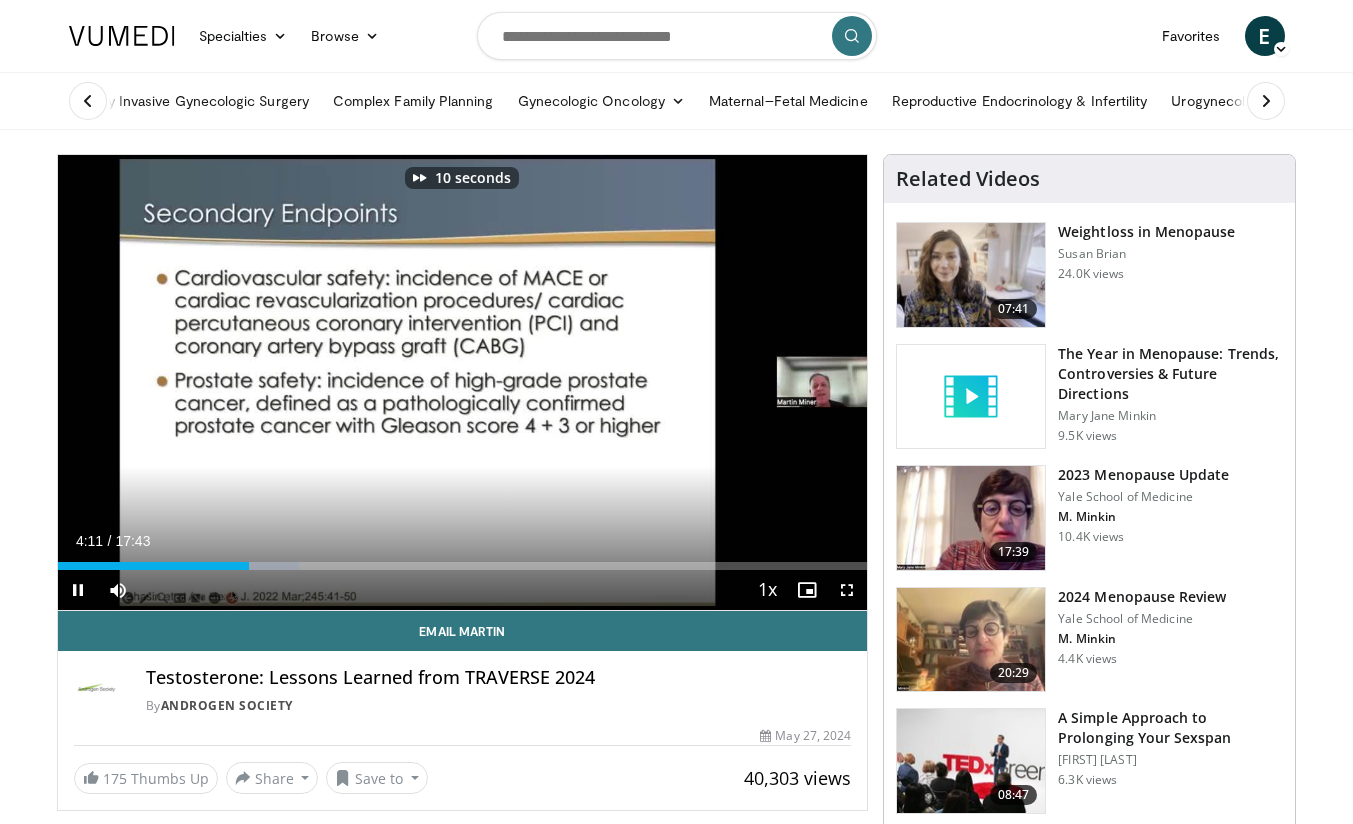click at bounding box center [685, 383] 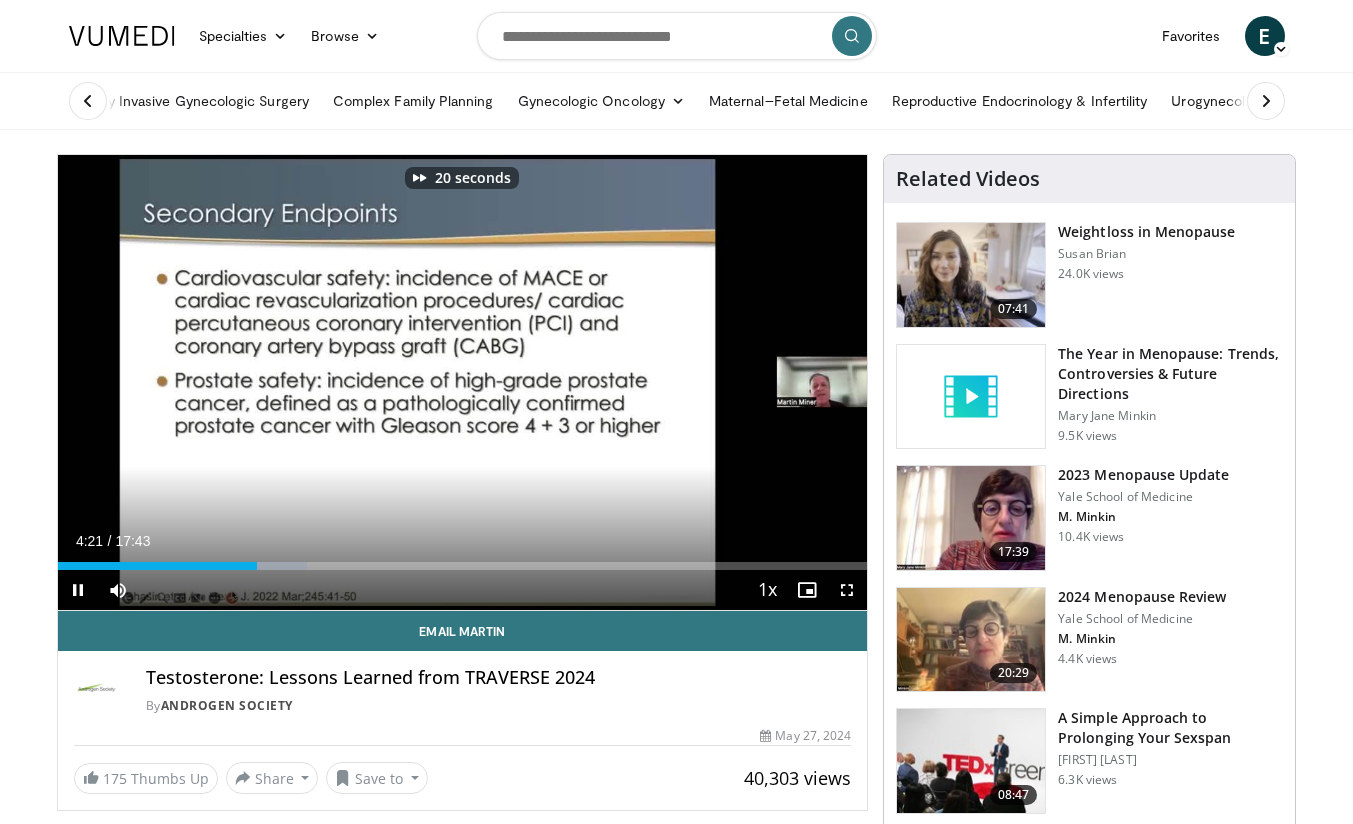 click at bounding box center [685, 383] 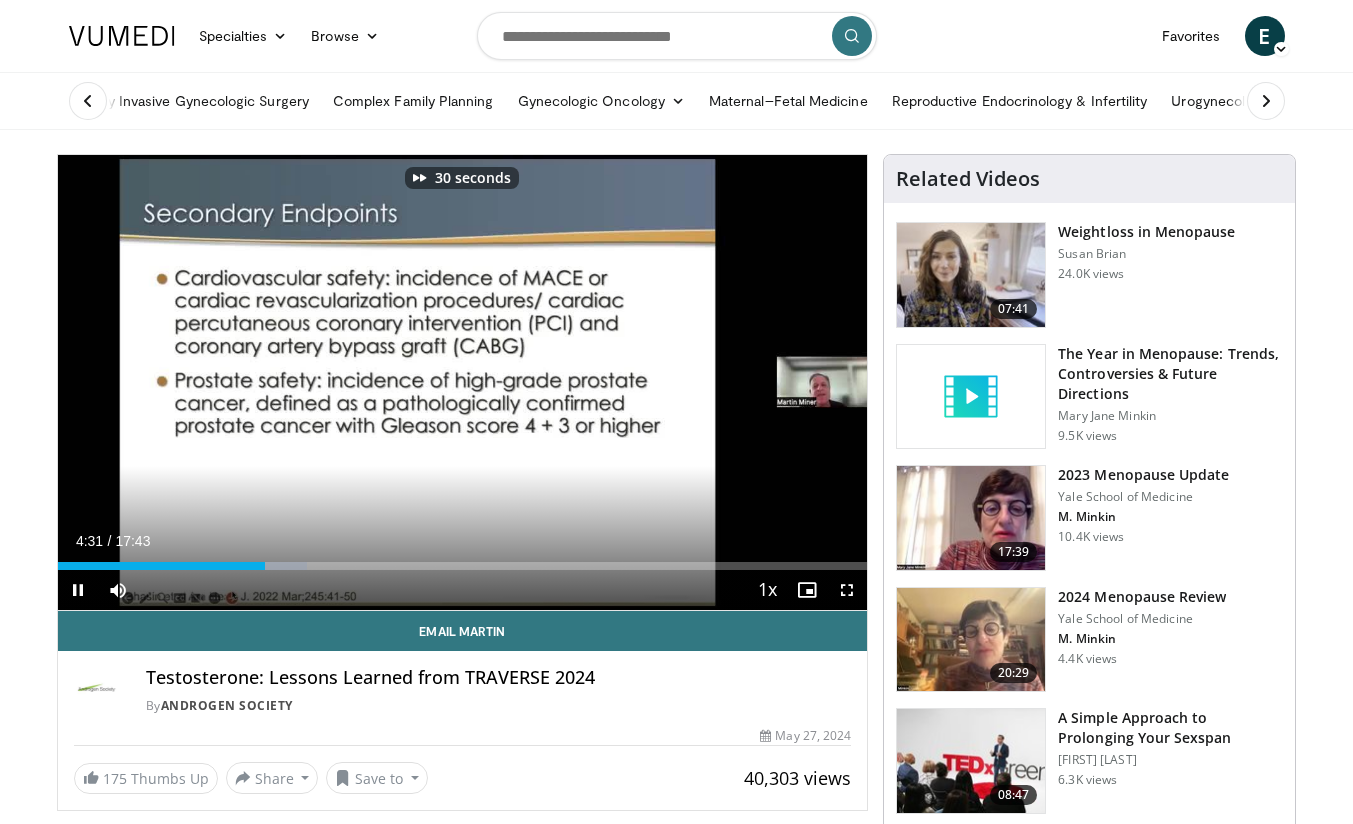 click at bounding box center [685, 383] 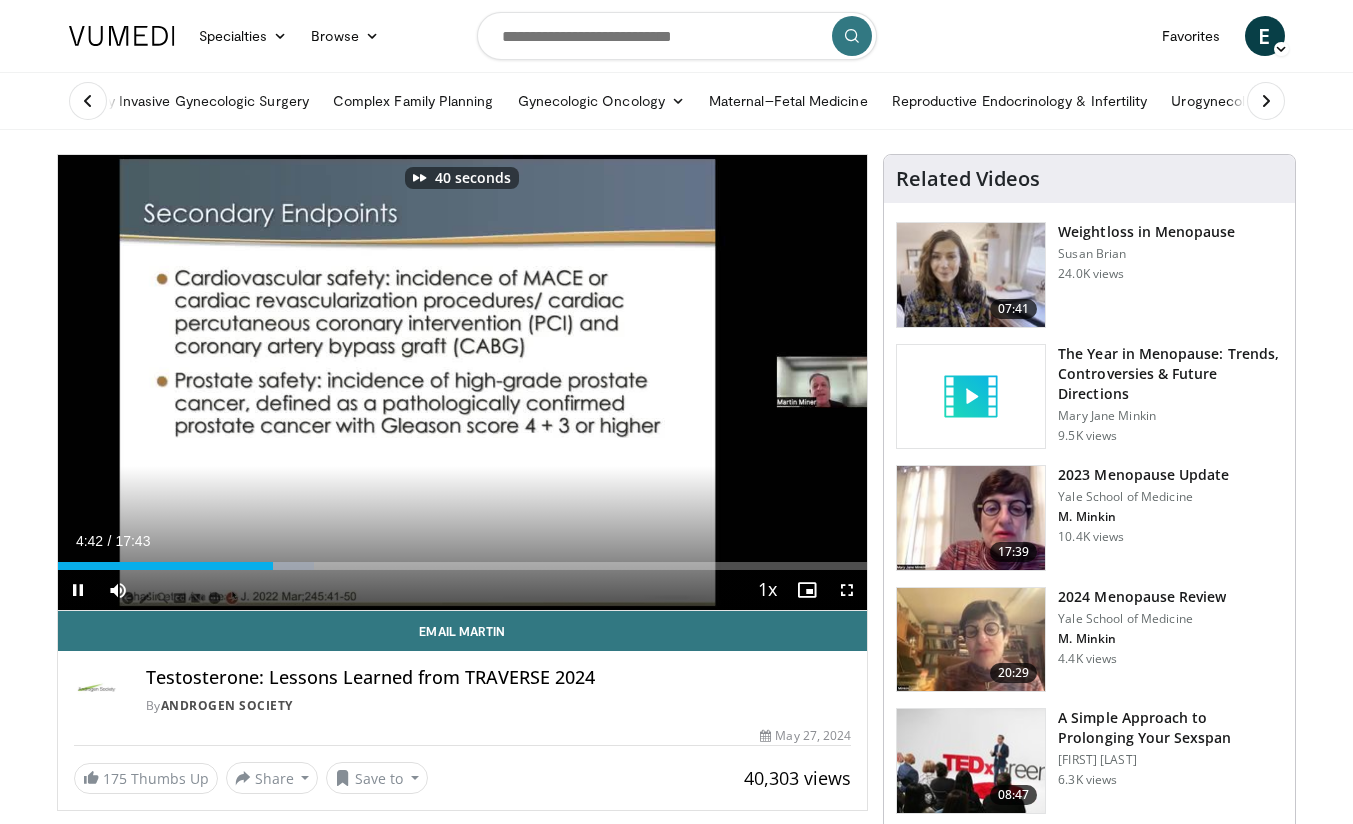 click at bounding box center [685, 383] 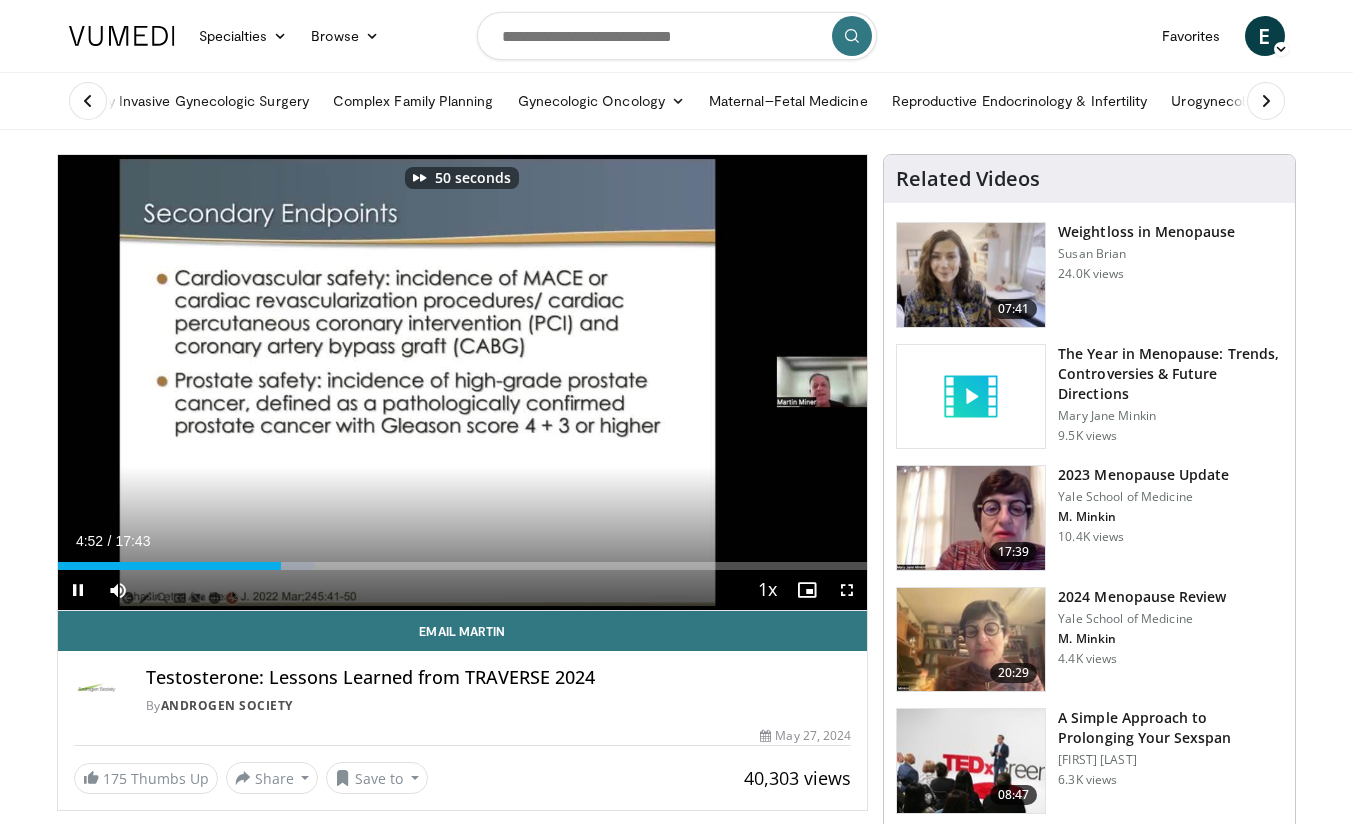 click at bounding box center (685, 383) 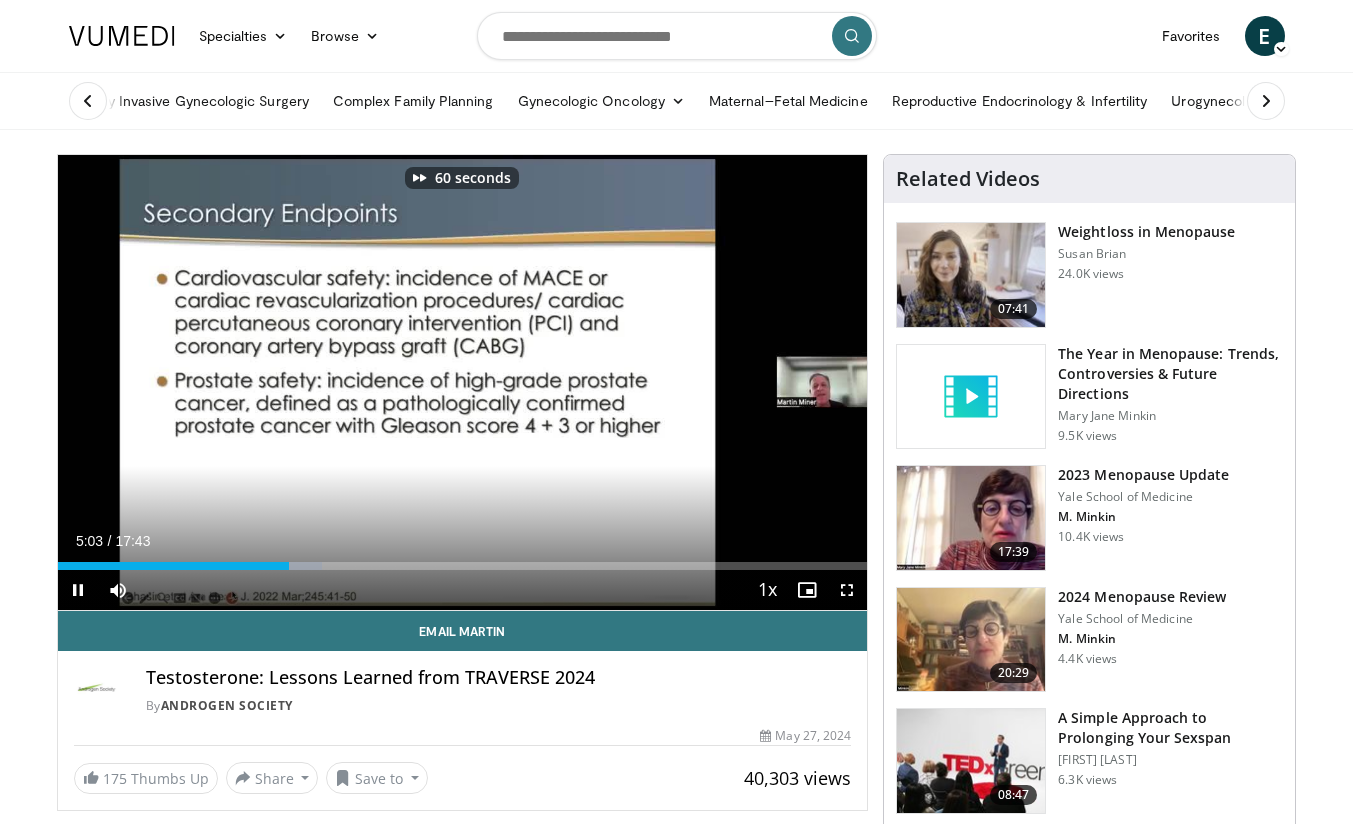 click at bounding box center [685, 383] 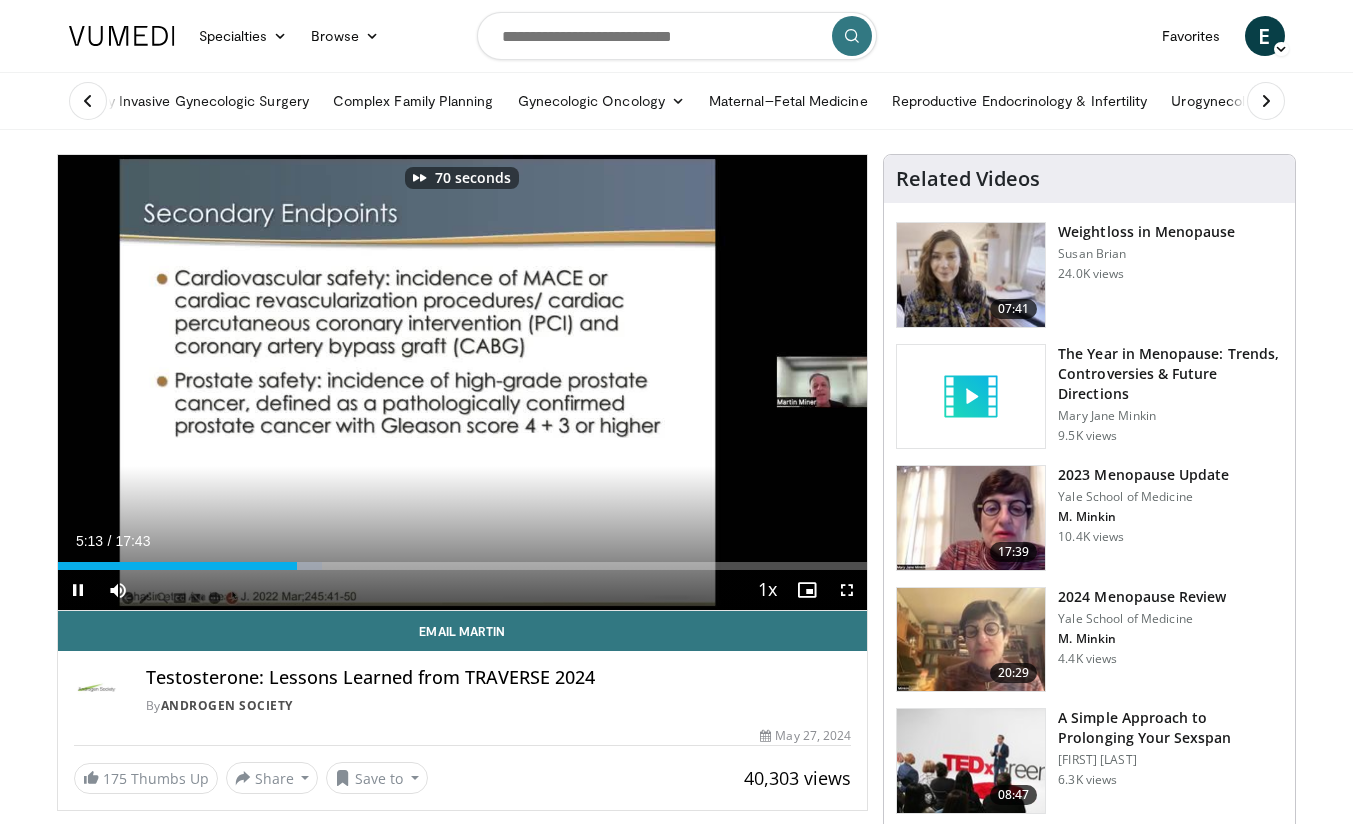 click at bounding box center (685, 383) 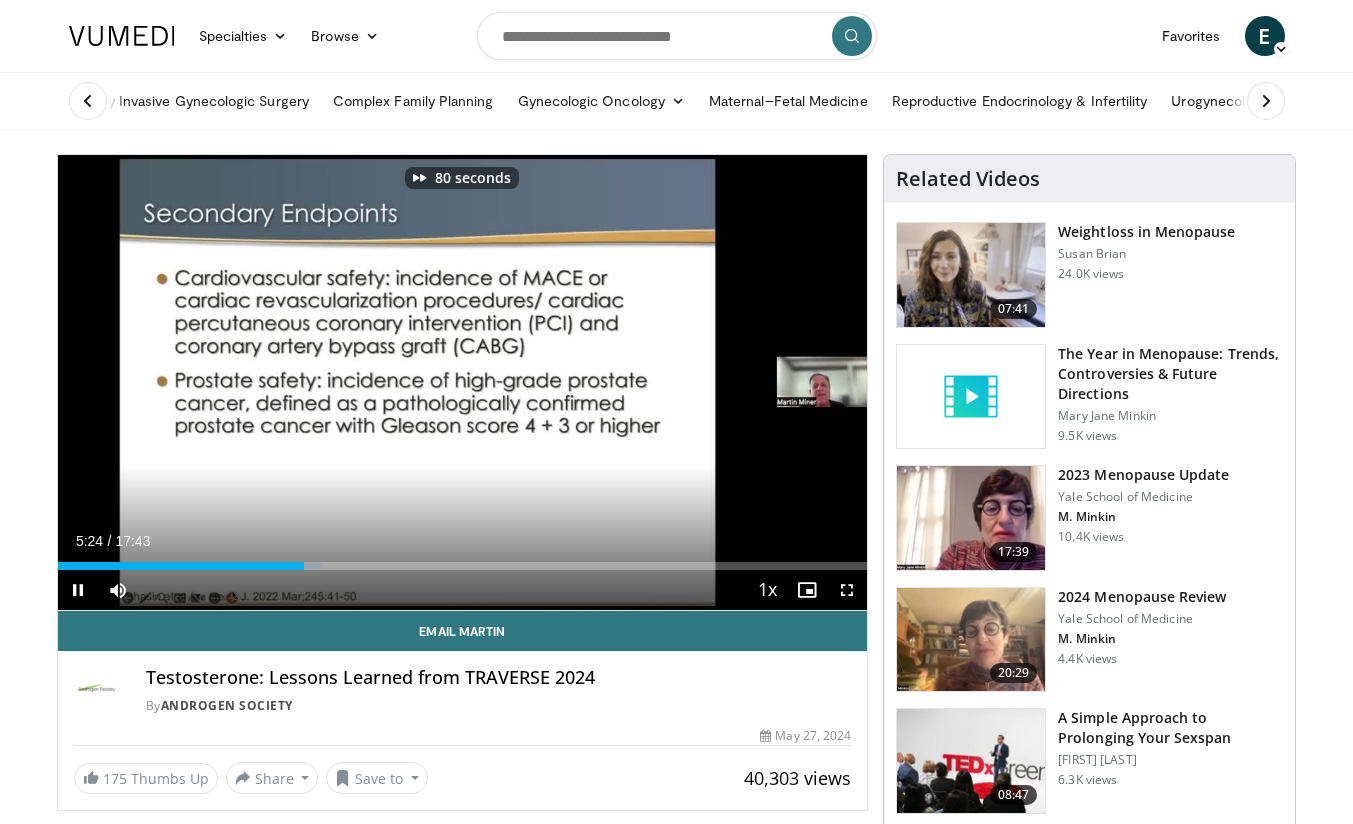 click at bounding box center [685, 383] 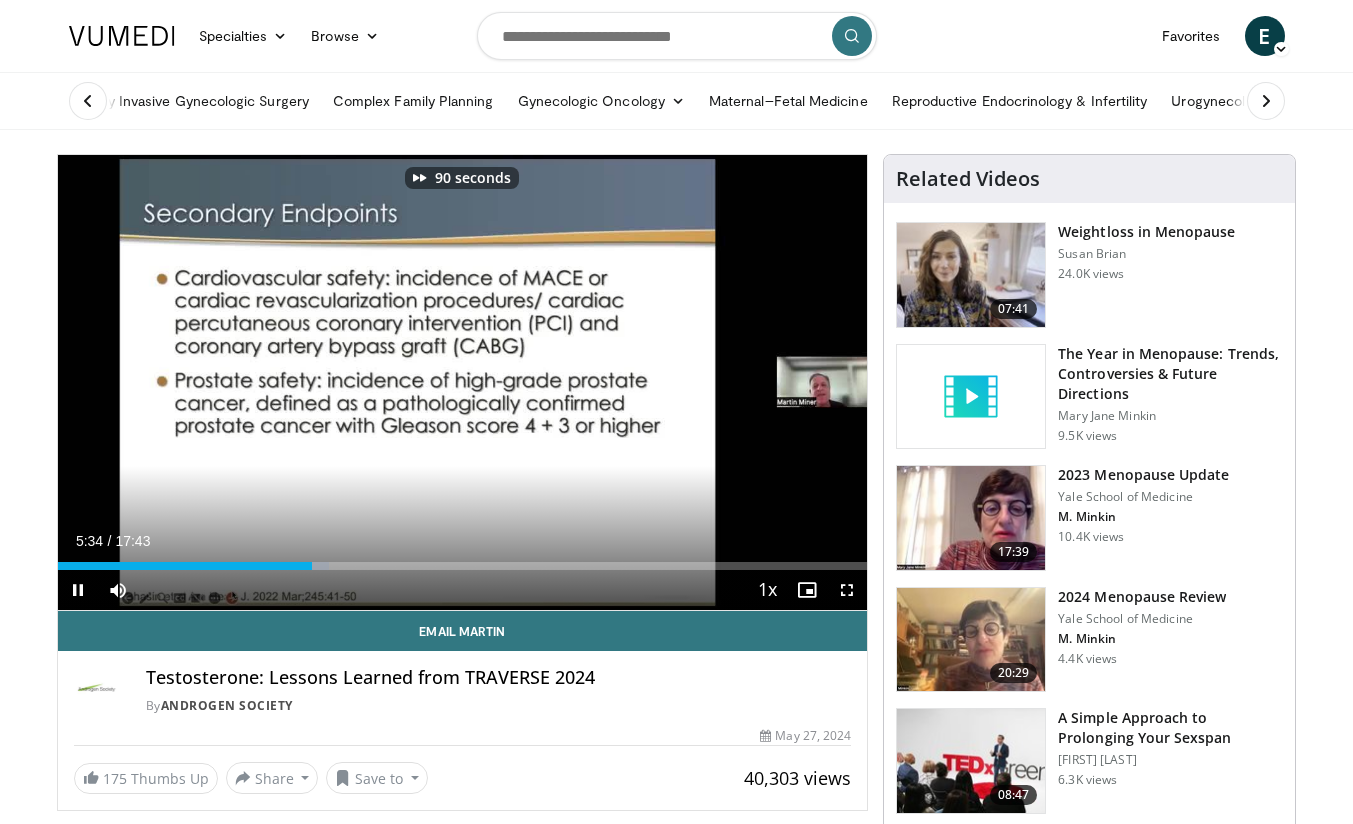 click at bounding box center (685, 383) 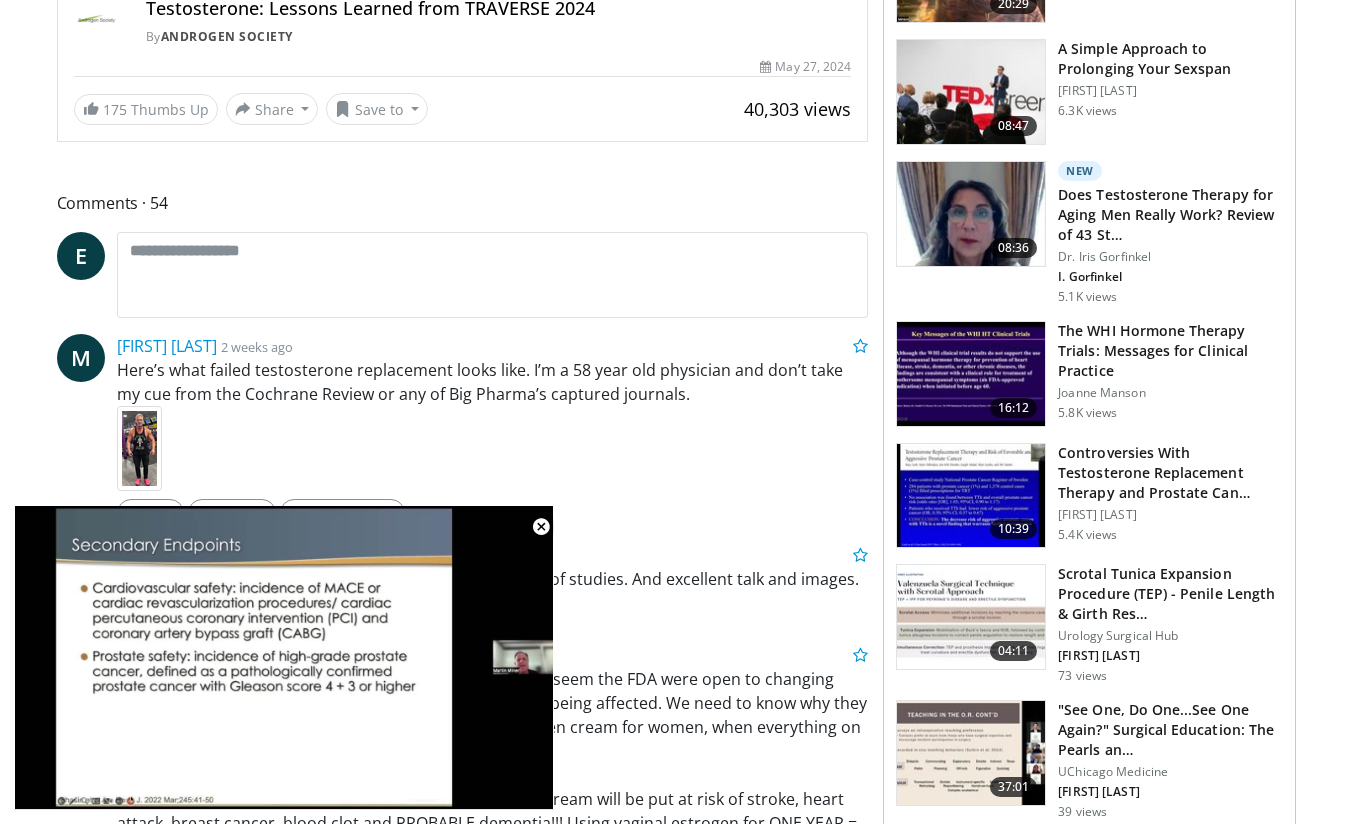 scroll, scrollTop: 1000, scrollLeft: 0, axis: vertical 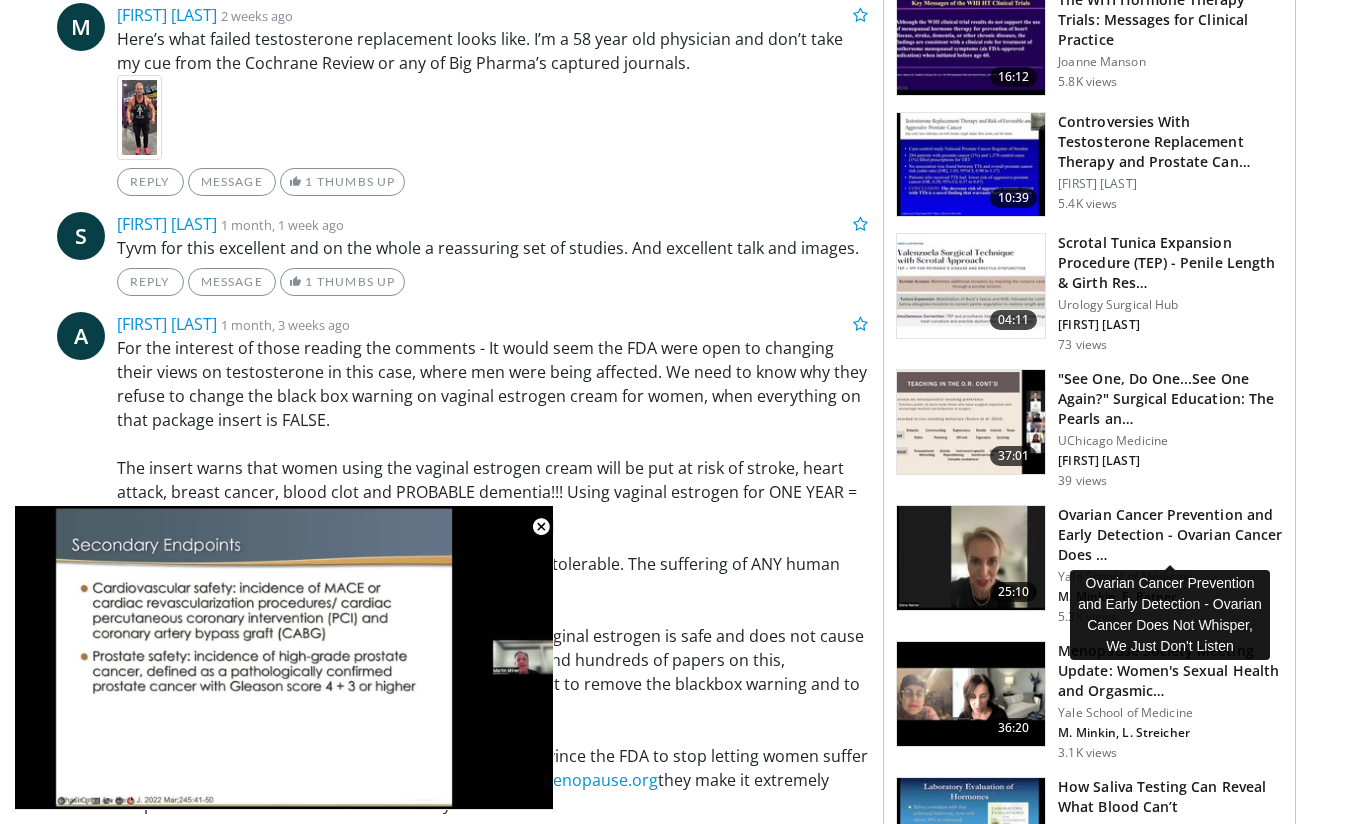 click on "Ovarian Cancer Prevention and Early Detection - Ovarian Cancer Does …" at bounding box center (1170, 535) 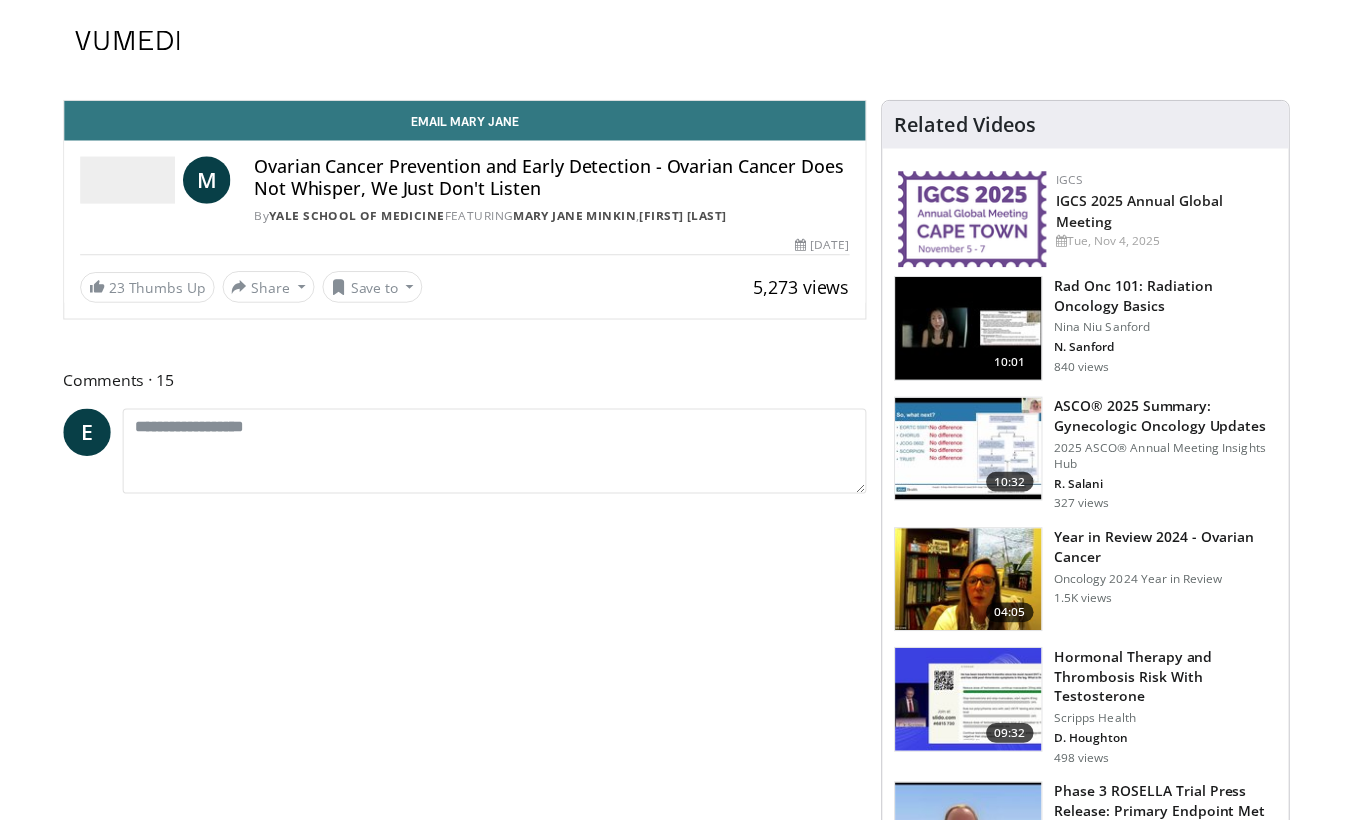 scroll, scrollTop: 0, scrollLeft: 0, axis: both 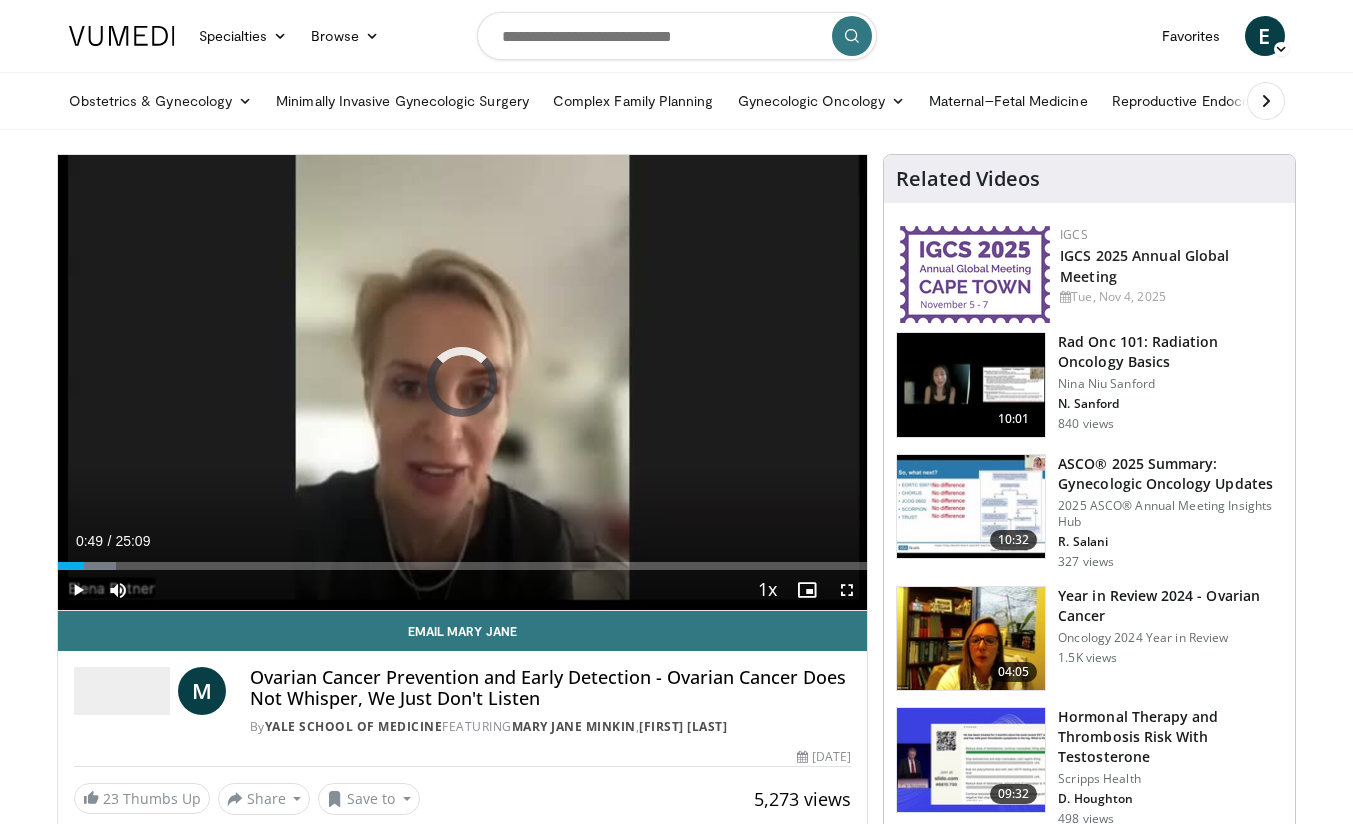 click on "Loaded :  7.22% 00:49 11:07" at bounding box center (463, 566) 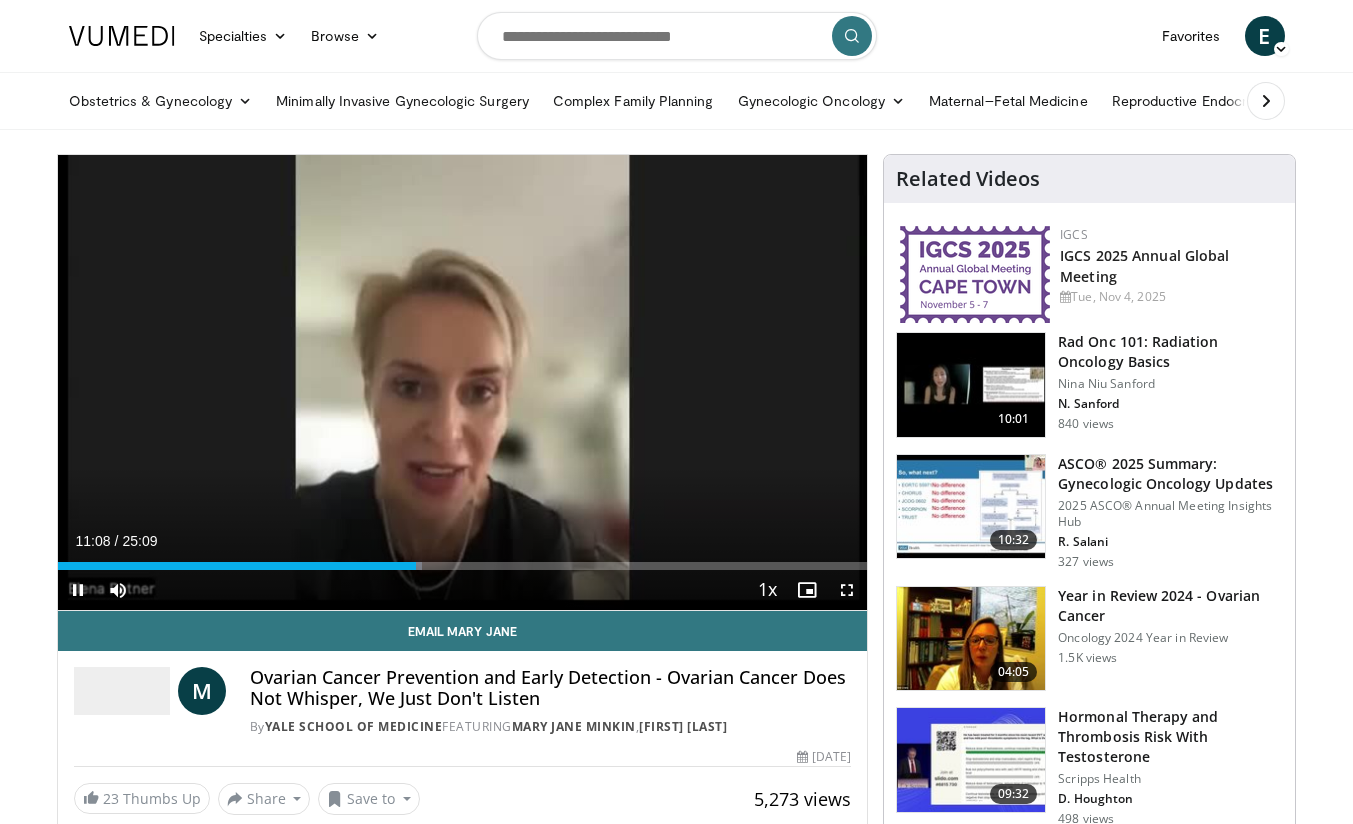 click on "Loaded :  45.04% 11:08 12:44" at bounding box center [463, 566] 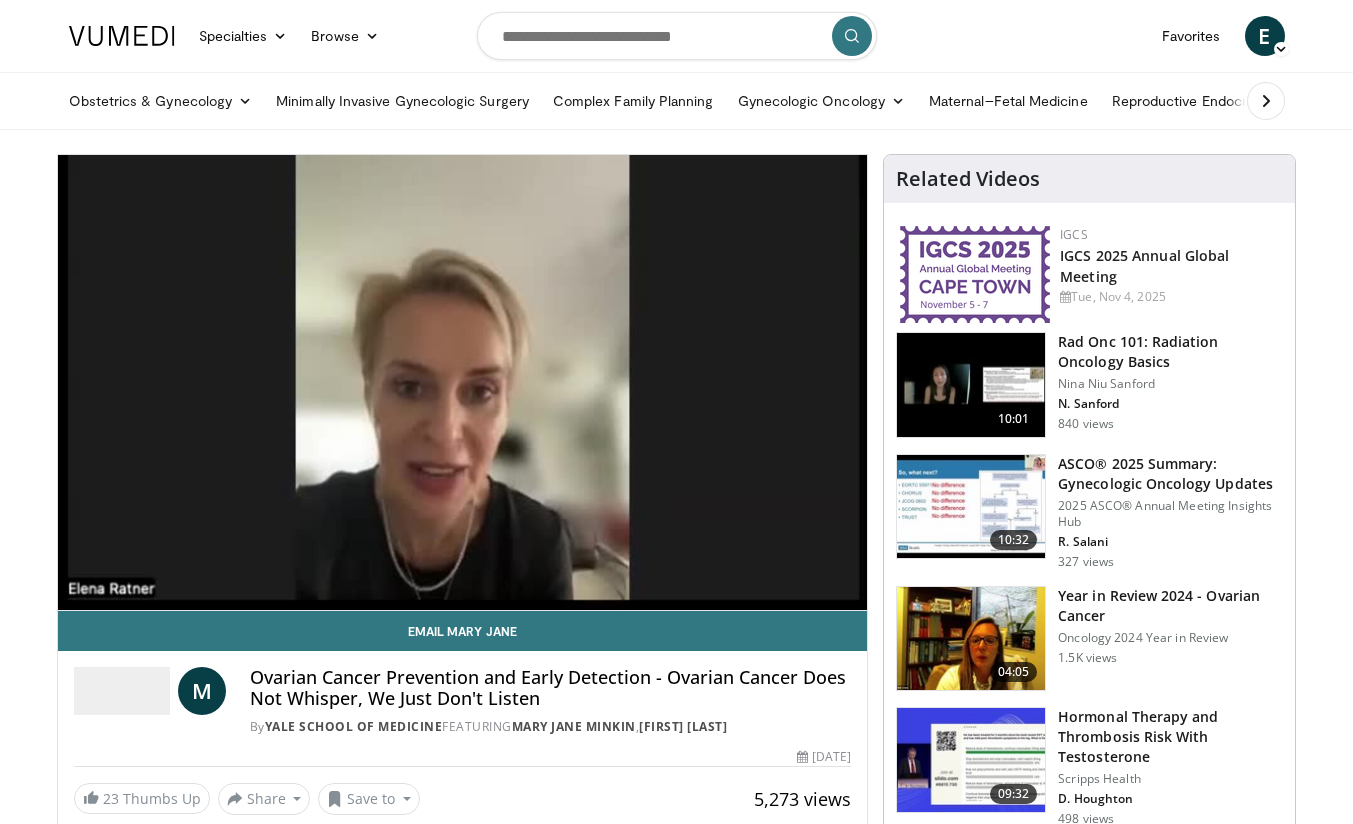 click on "10 seconds
Tap to unmute" at bounding box center [463, 382] 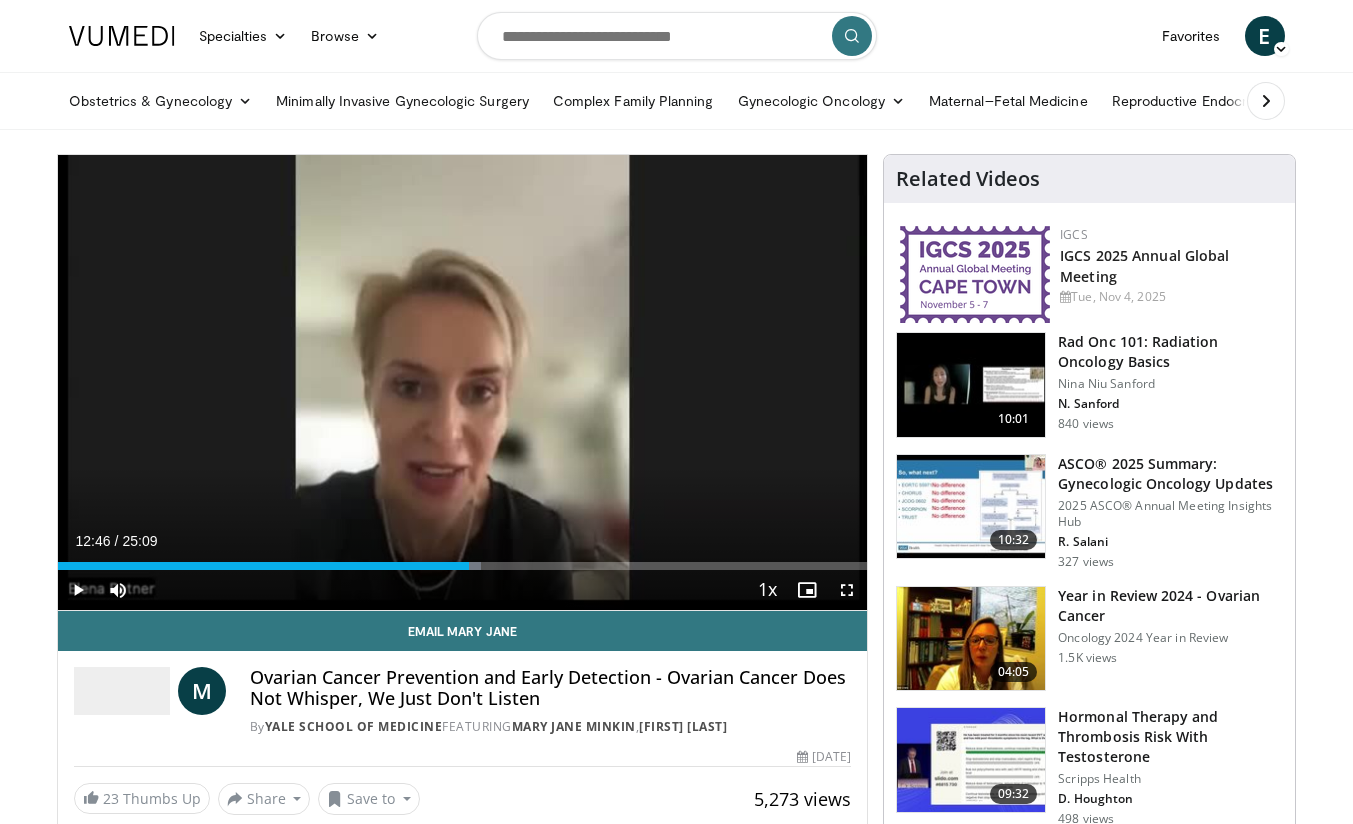 click on "Loaded :  52.32% 12:46 16:40" at bounding box center [463, 566] 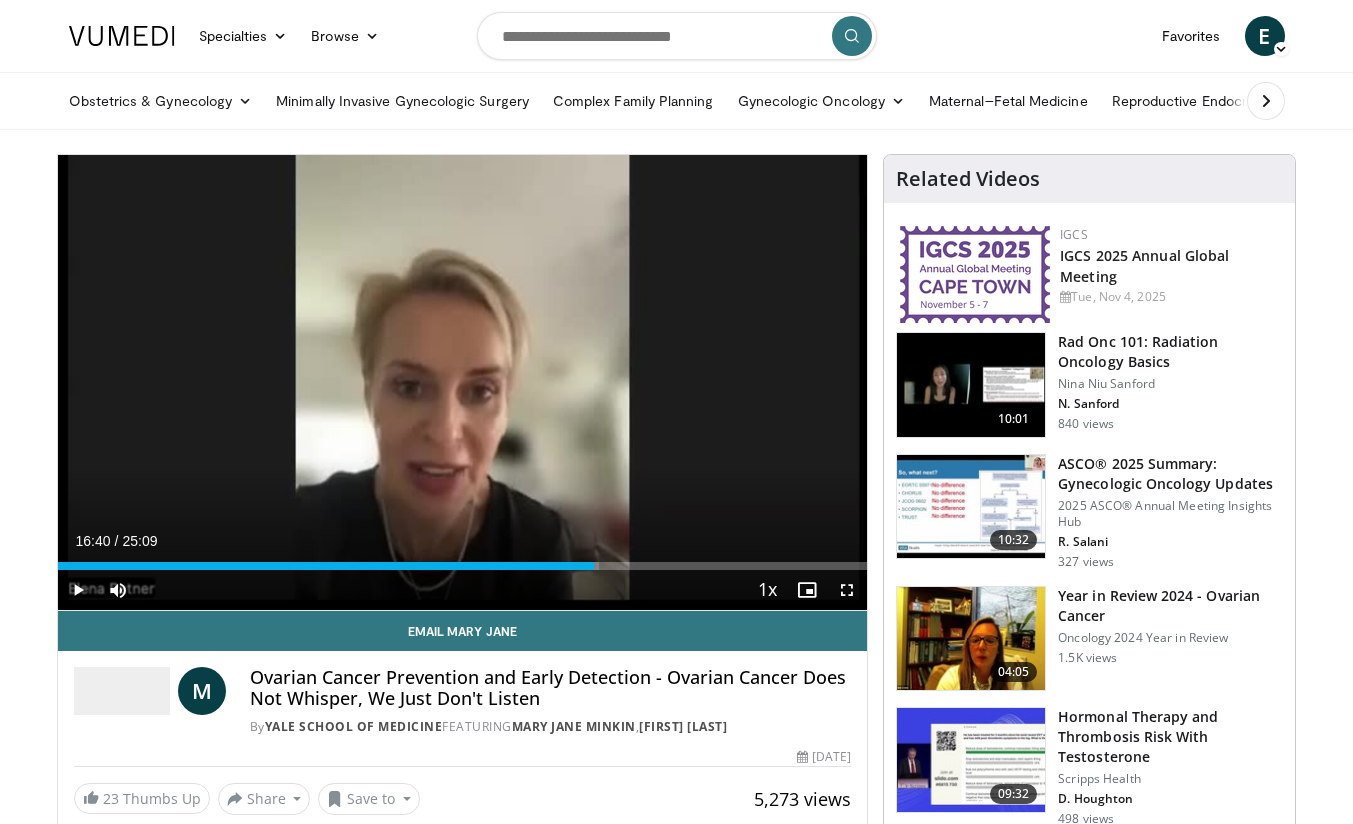 click on "Loaded :  66.89% 16:40 19:08" at bounding box center [463, 566] 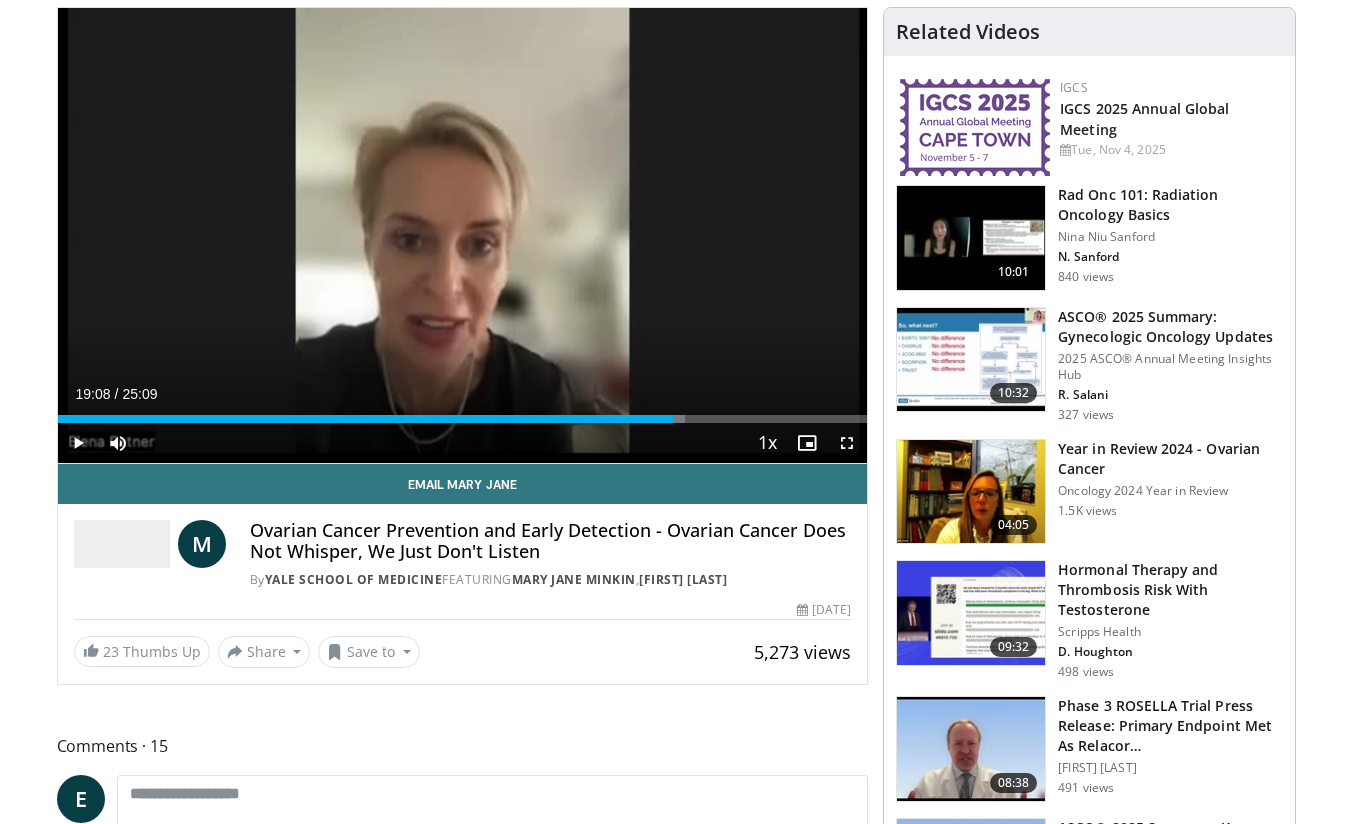scroll, scrollTop: 700, scrollLeft: 0, axis: vertical 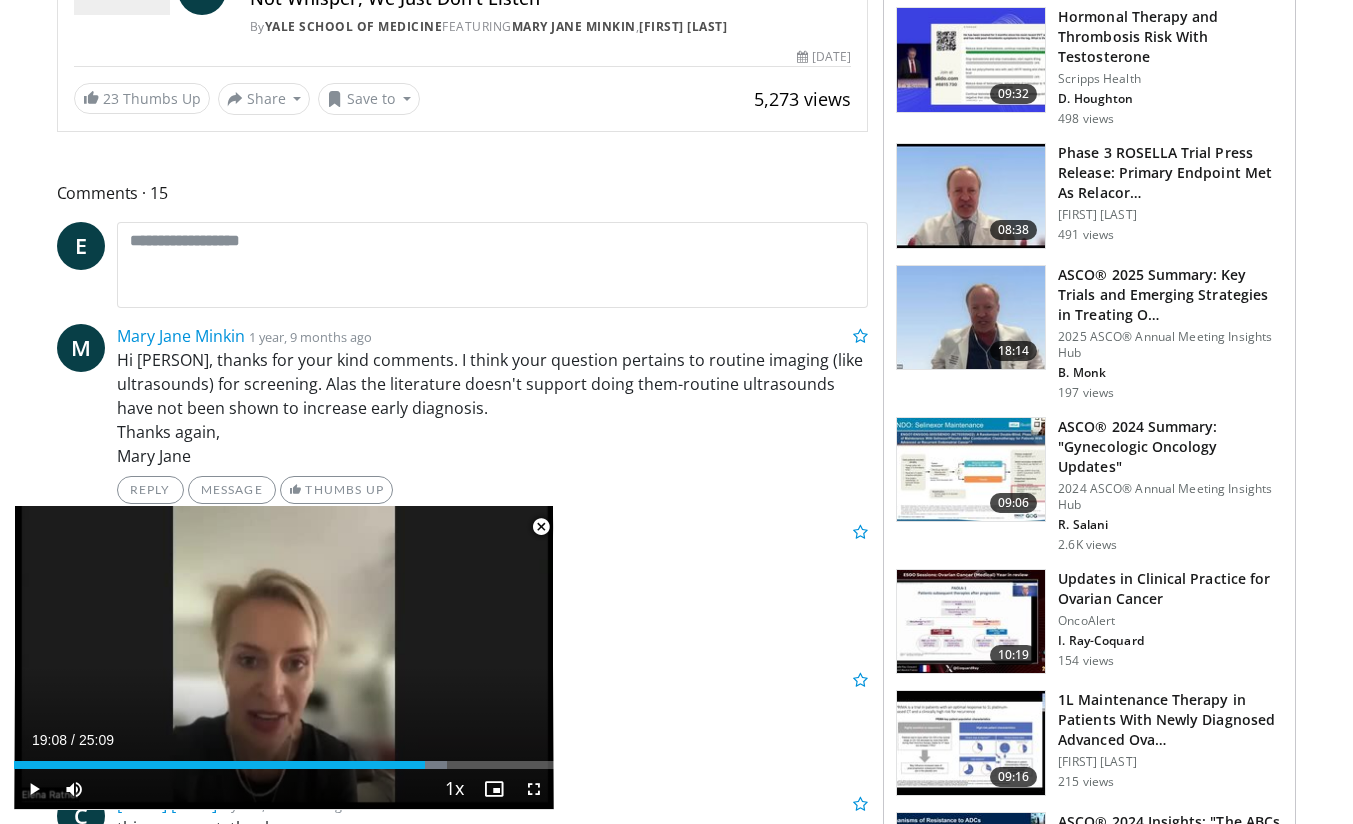 click on "Updates in Clinical Practice for Ovarian Cancer" at bounding box center [1170, 589] 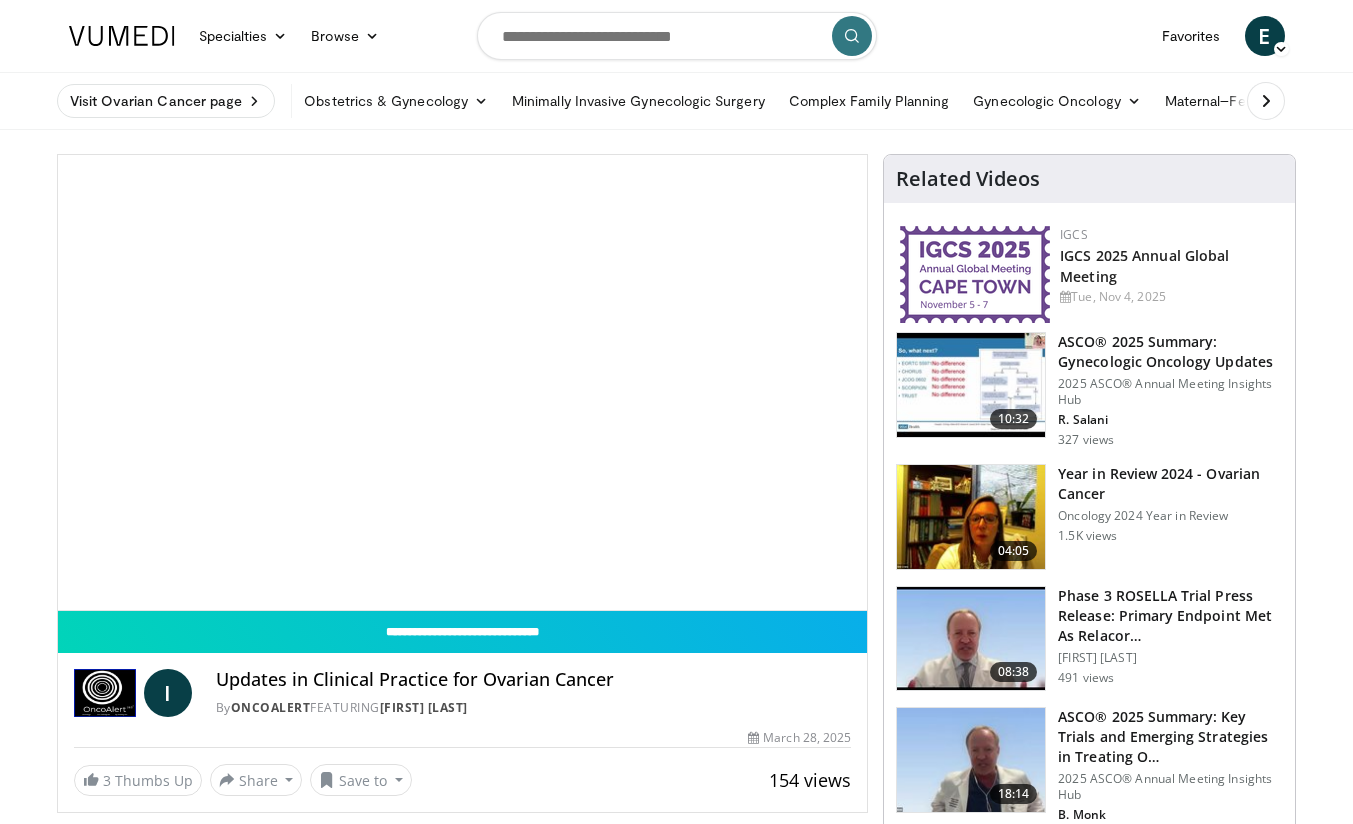 scroll, scrollTop: 0, scrollLeft: 0, axis: both 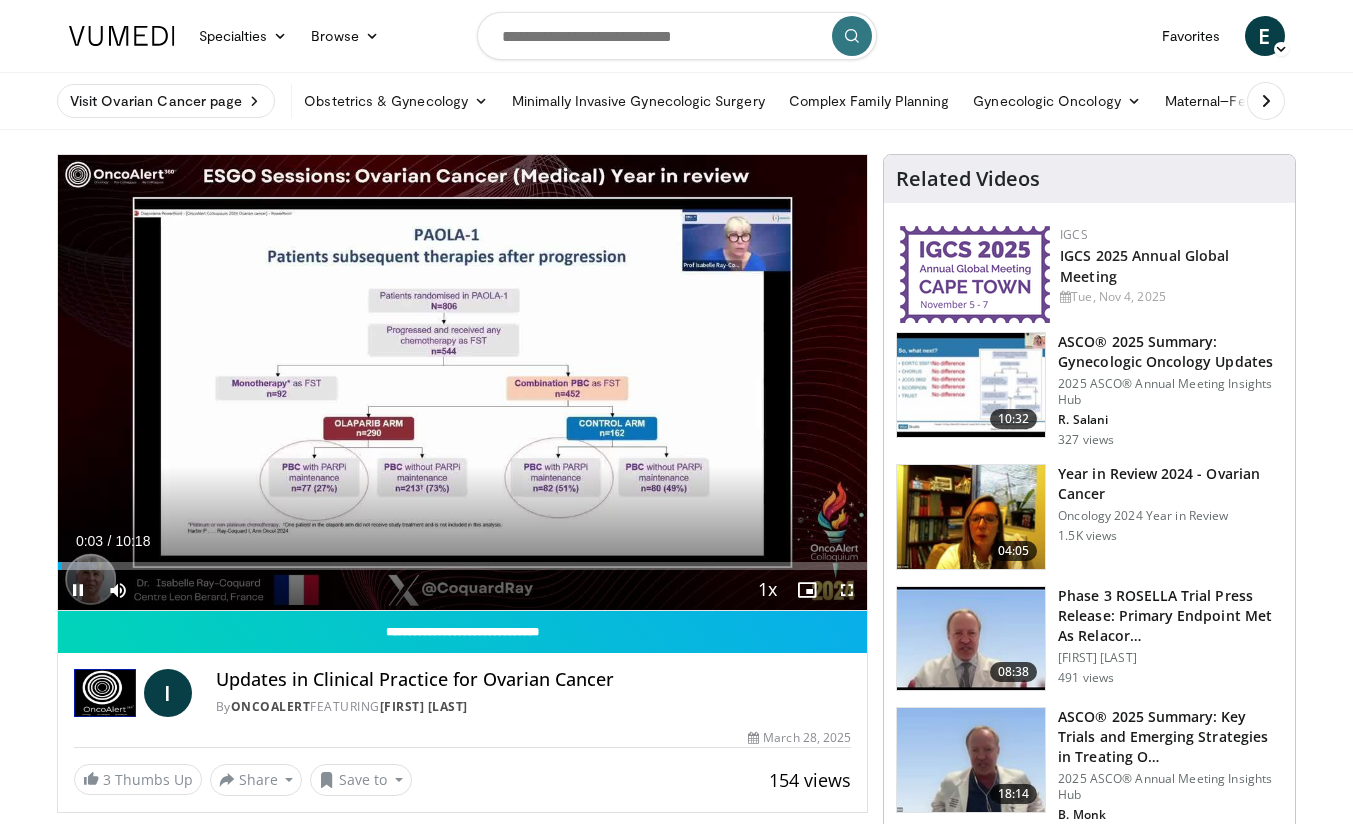 click on "Loaded :  4.84% 00:03 00:55" at bounding box center (463, 566) 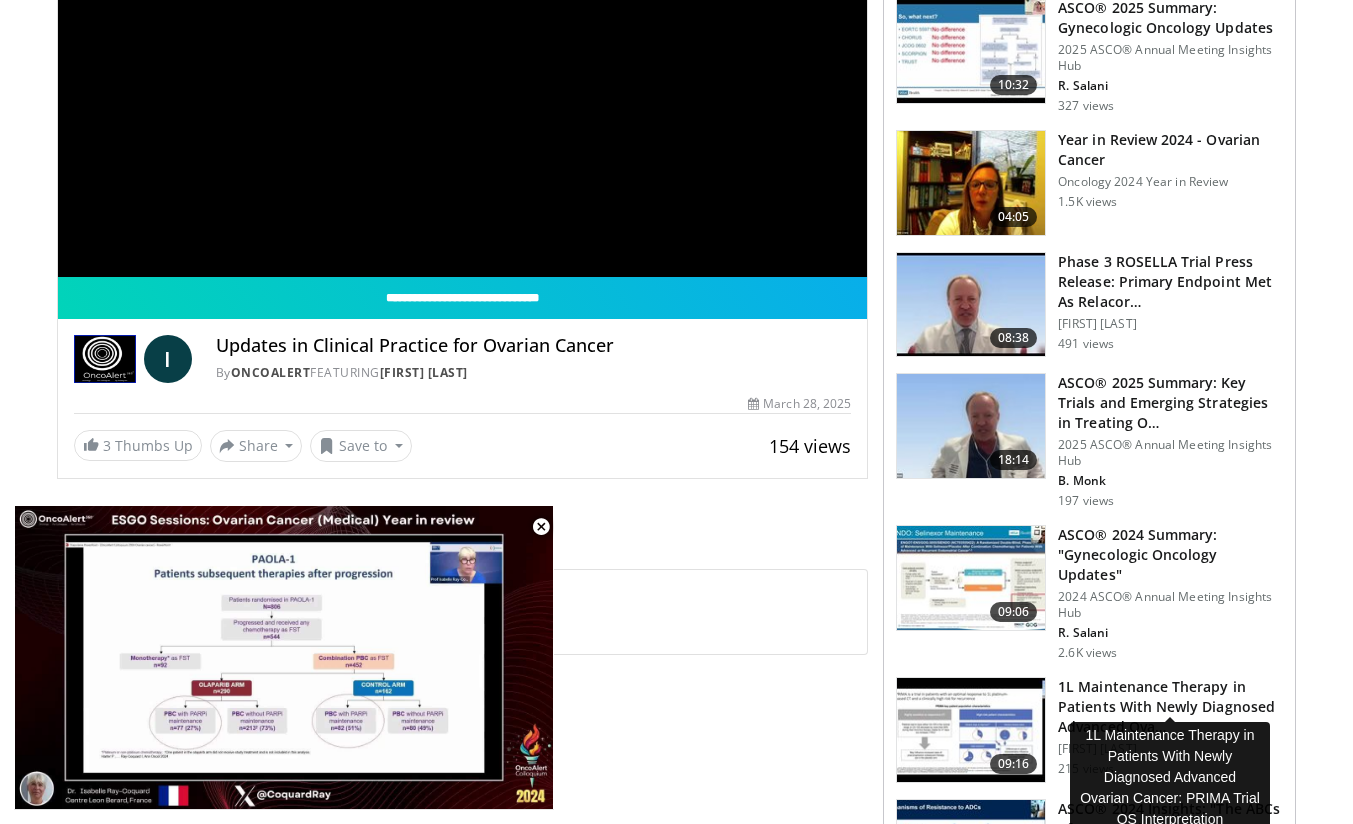 scroll, scrollTop: 500, scrollLeft: 0, axis: vertical 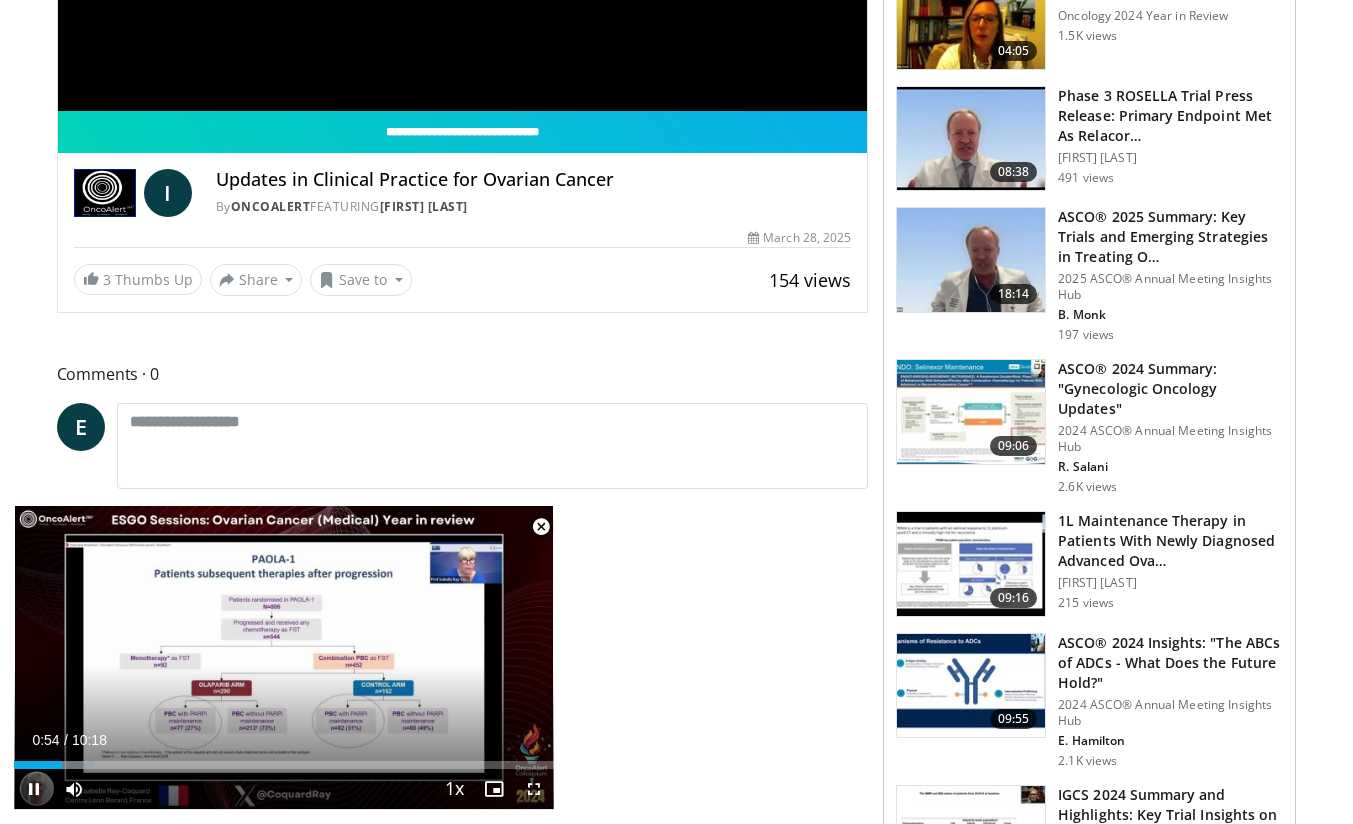 click at bounding box center [541, 527] 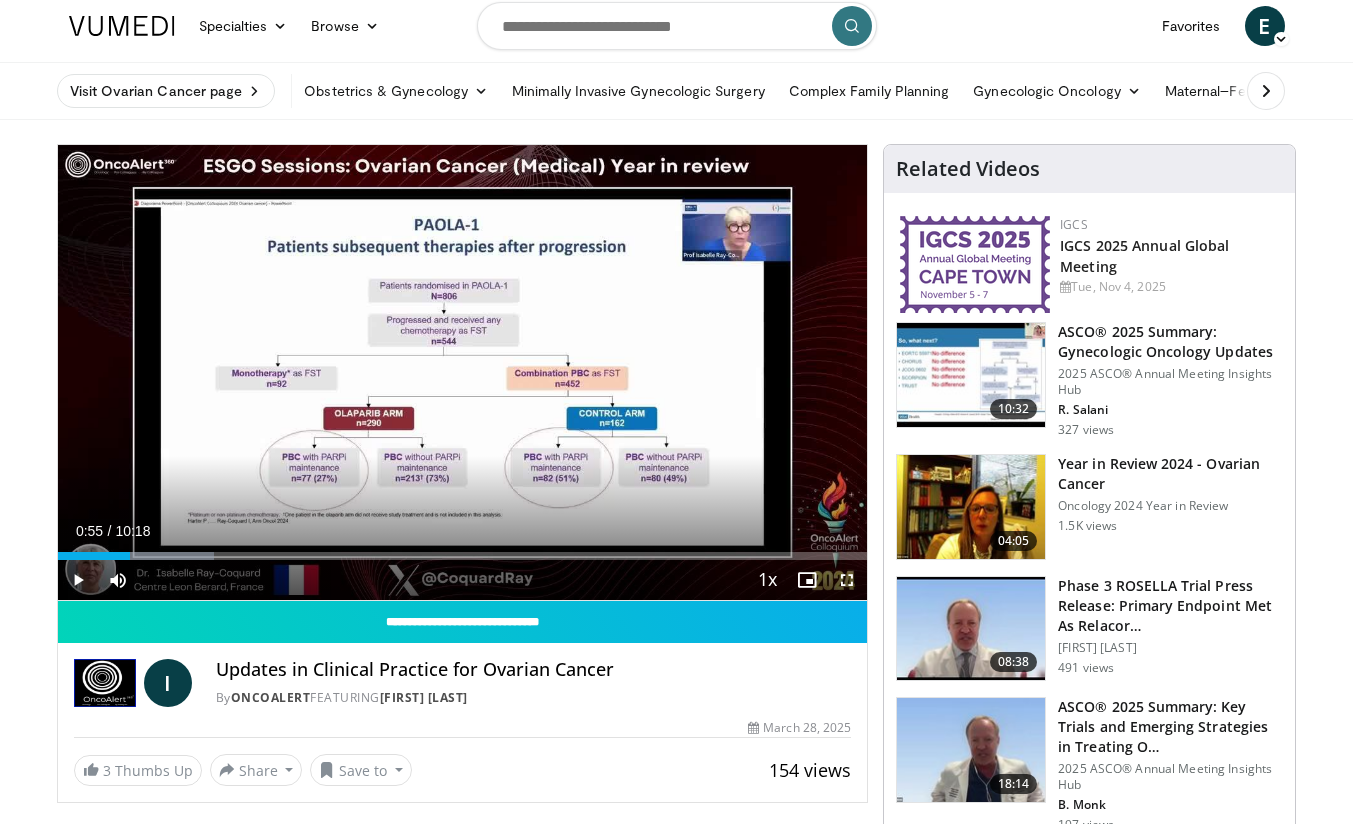 scroll, scrollTop: 0, scrollLeft: 0, axis: both 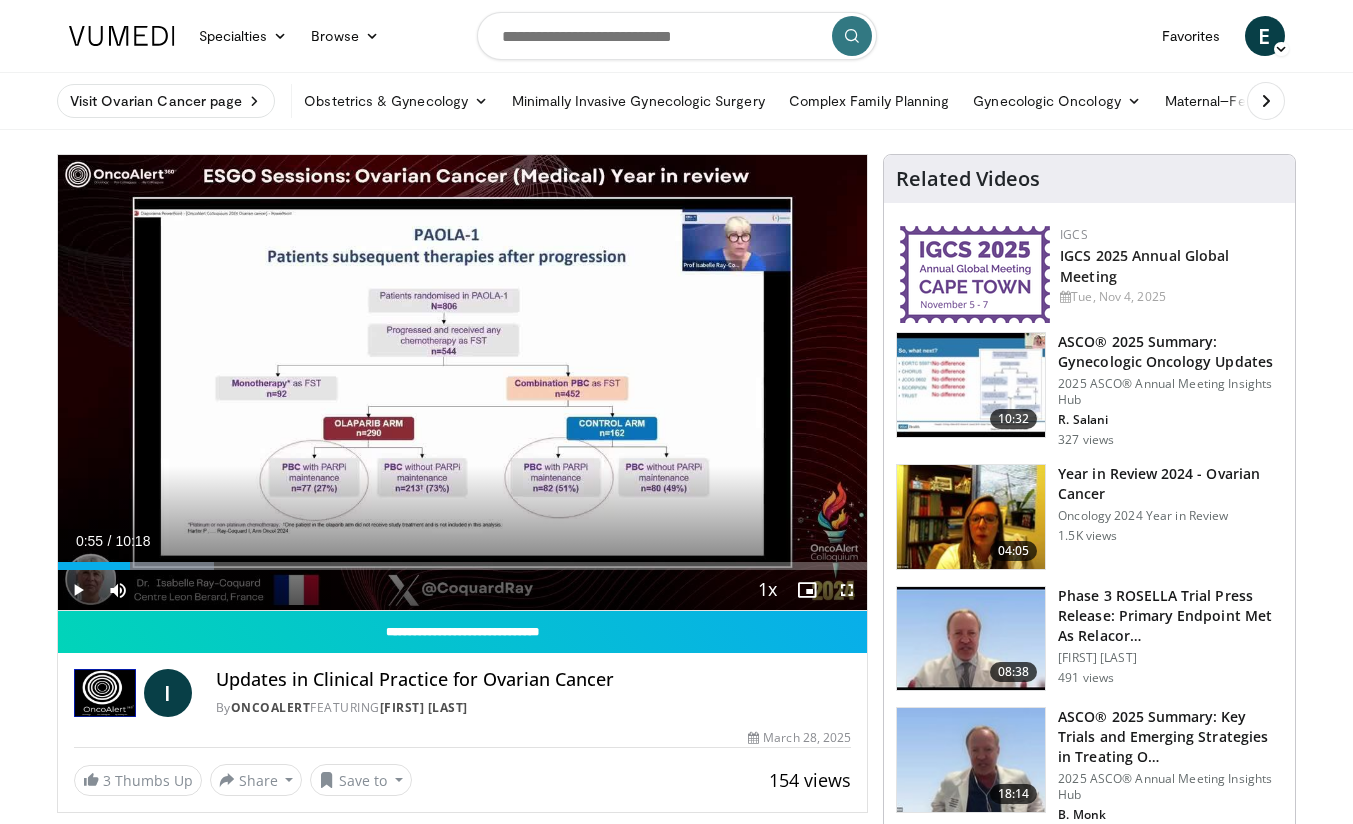 click on "Gynecologic Oncology" at bounding box center [1056, 101] 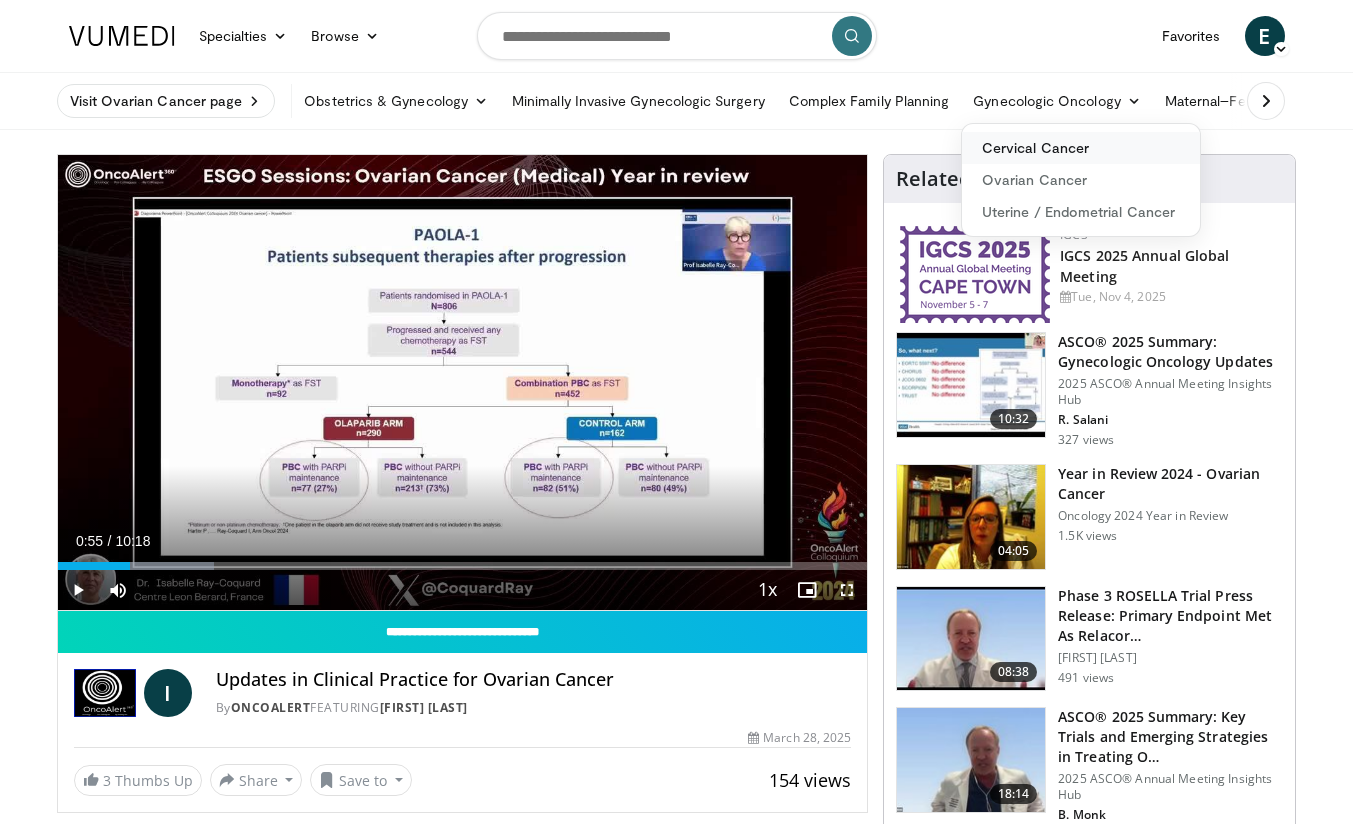 click on "Cervical Cancer" at bounding box center [1081, 148] 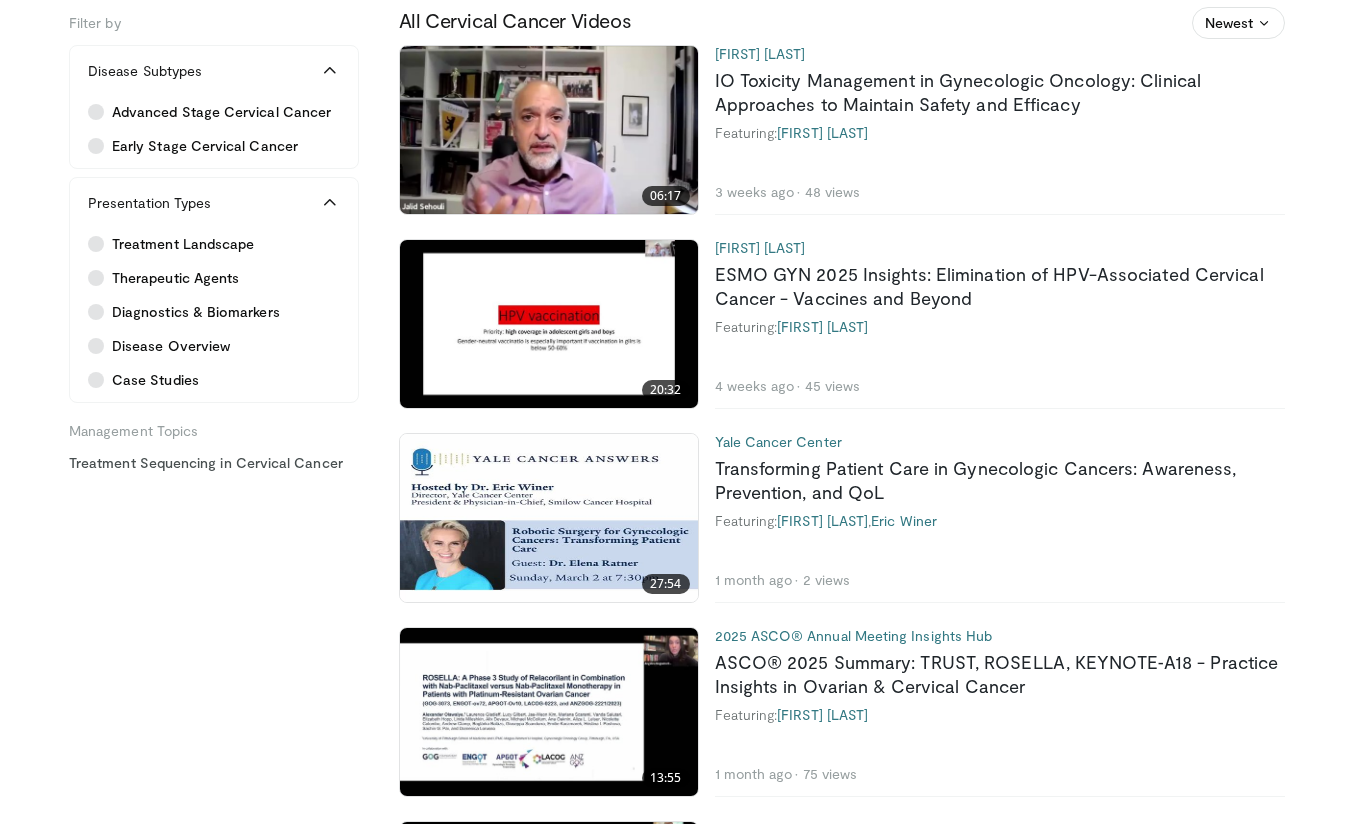 scroll, scrollTop: 300, scrollLeft: 0, axis: vertical 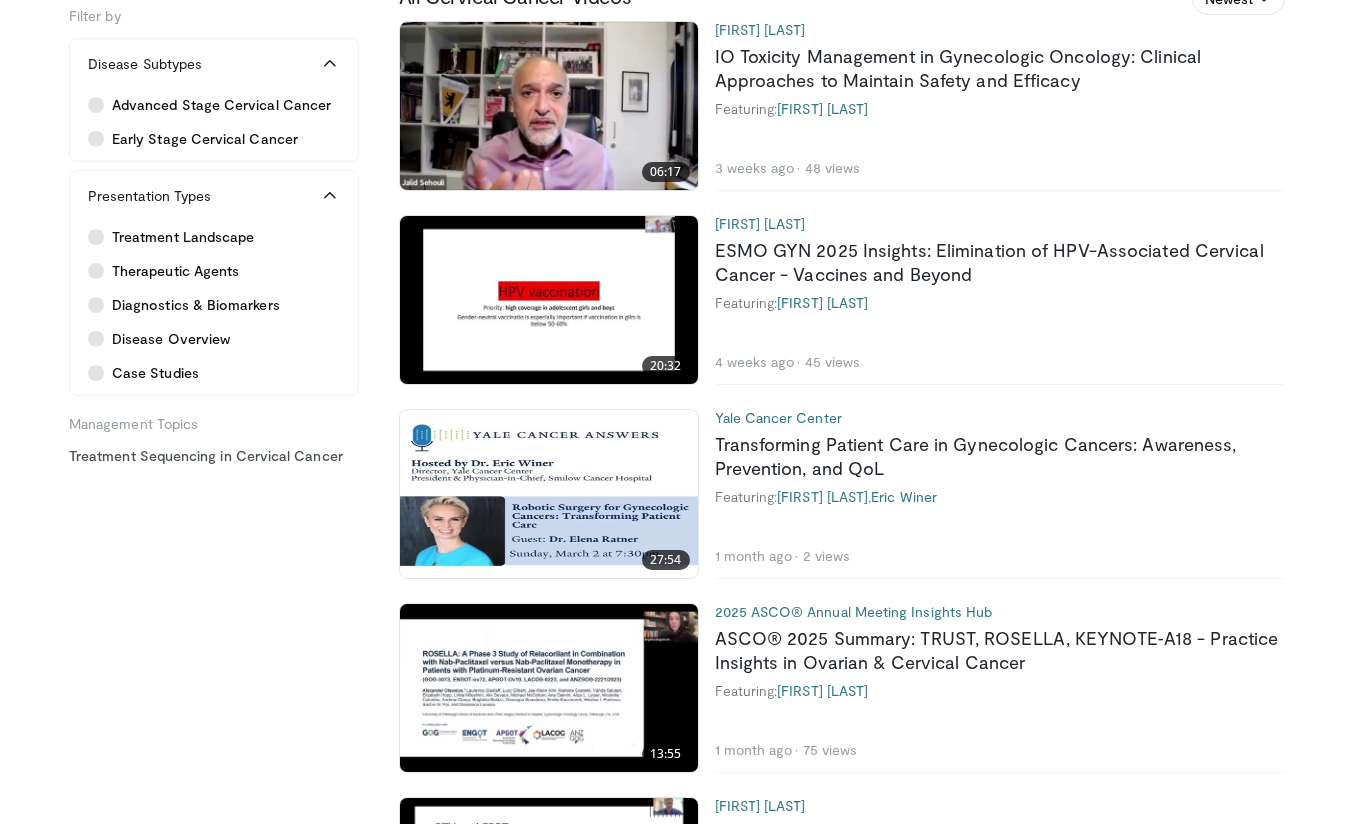 click on "ASCO® 2025 Summary: TRUST, ROSELLA, KEYNOTE‑A18 - Practice Insights in Ovarian & Cervical Cancer" at bounding box center [997, 650] 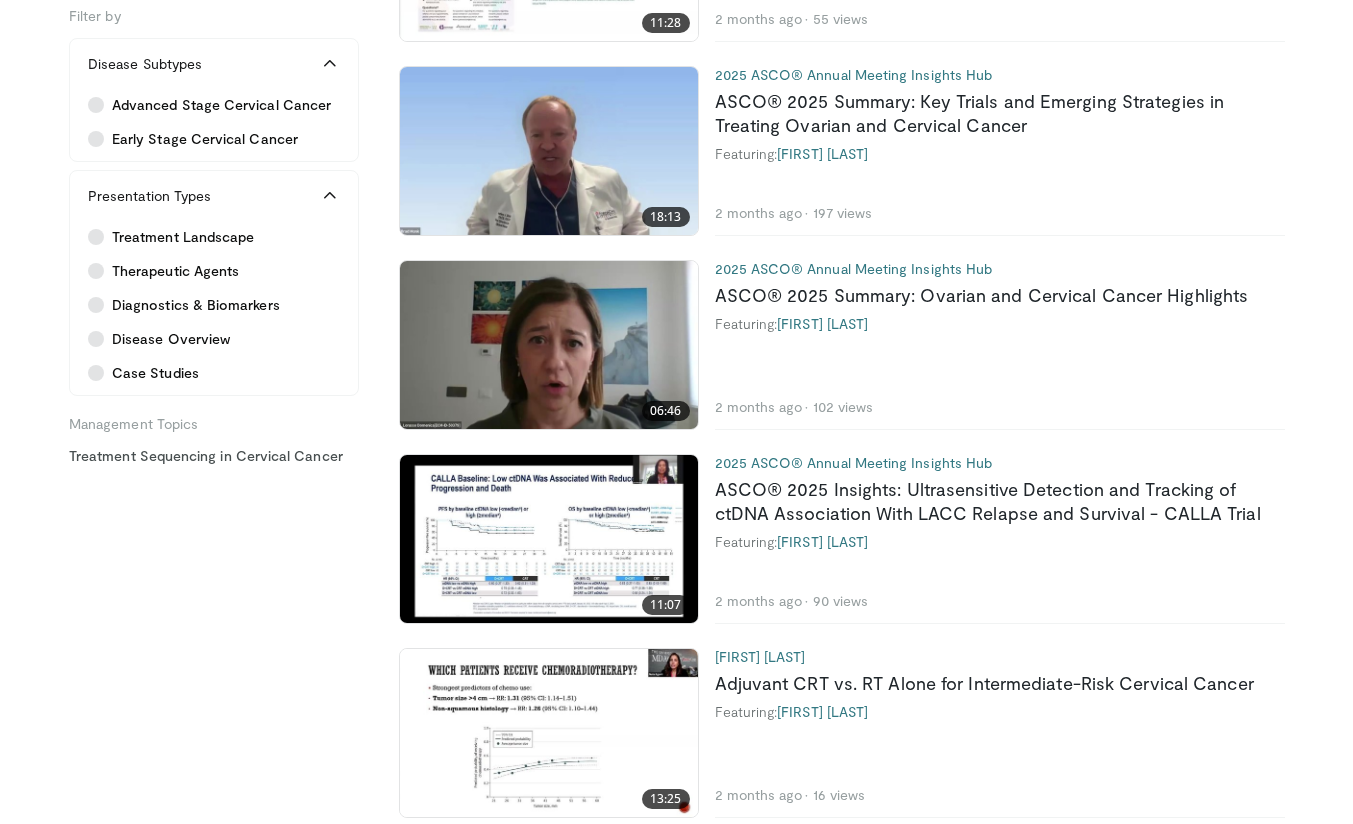 scroll, scrollTop: 2400, scrollLeft: 0, axis: vertical 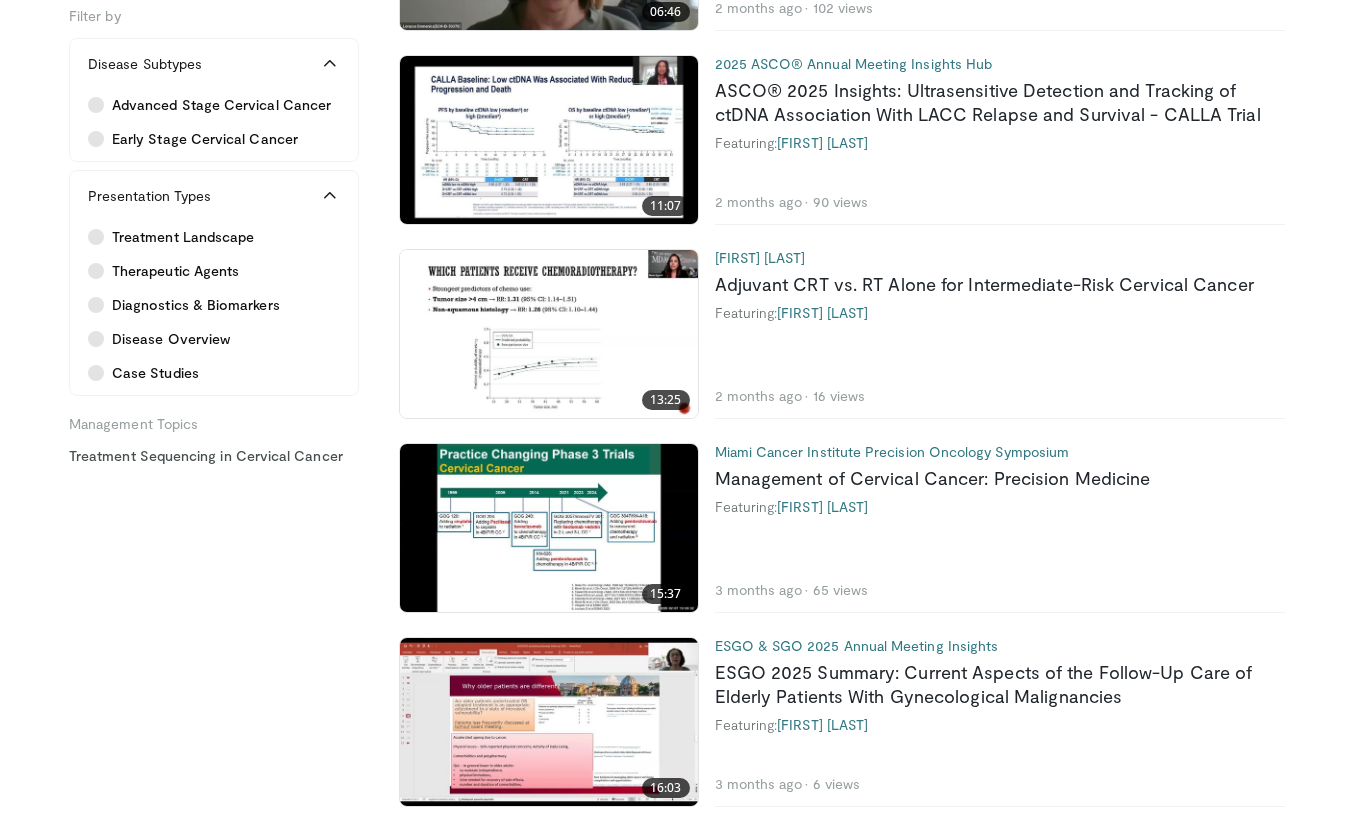 click on "Miami Cancer Institute Precision Oncology Symposium" at bounding box center (892, 451) 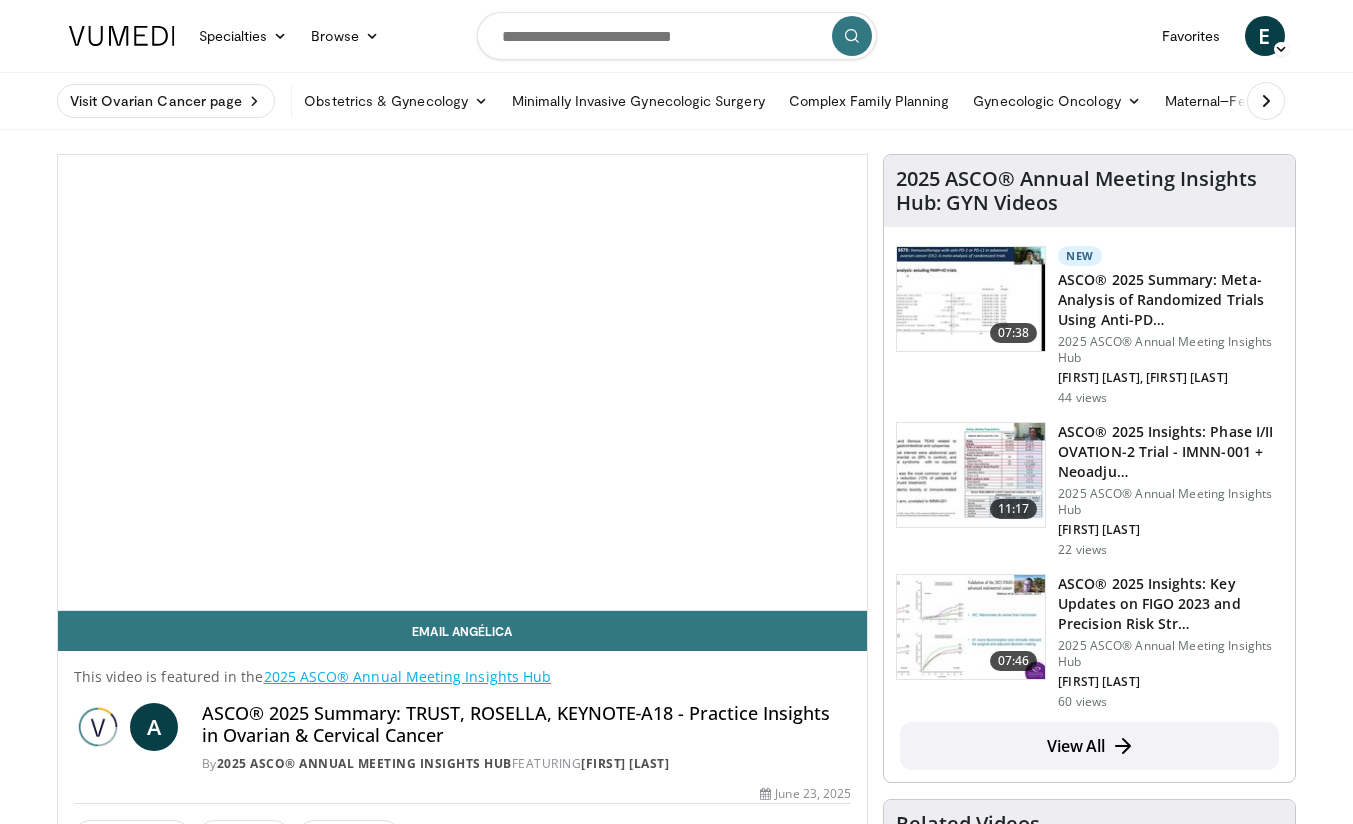 scroll, scrollTop: 0, scrollLeft: 0, axis: both 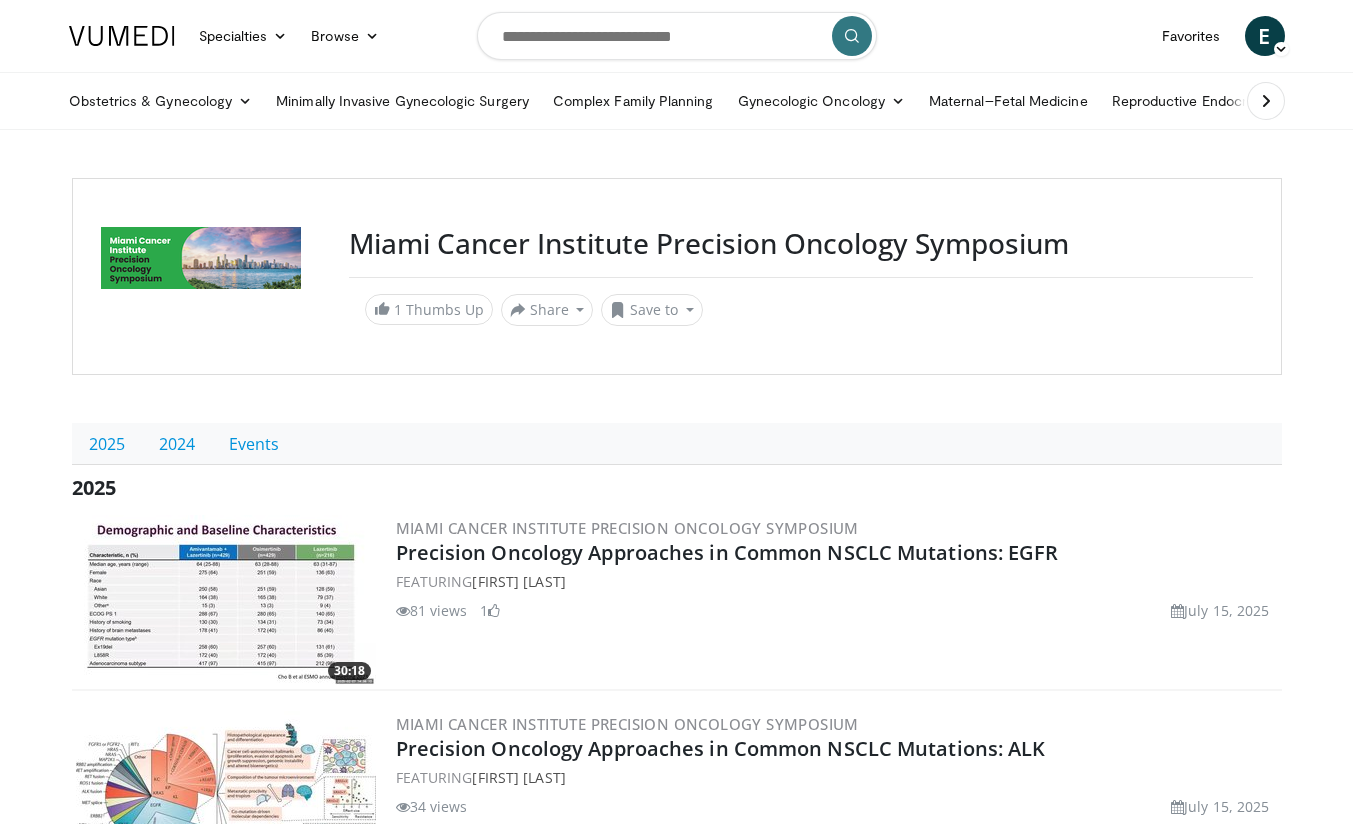 click on "Precision Oncology Approaches in Common NSCLC Mutations: EGFR" at bounding box center [727, 552] 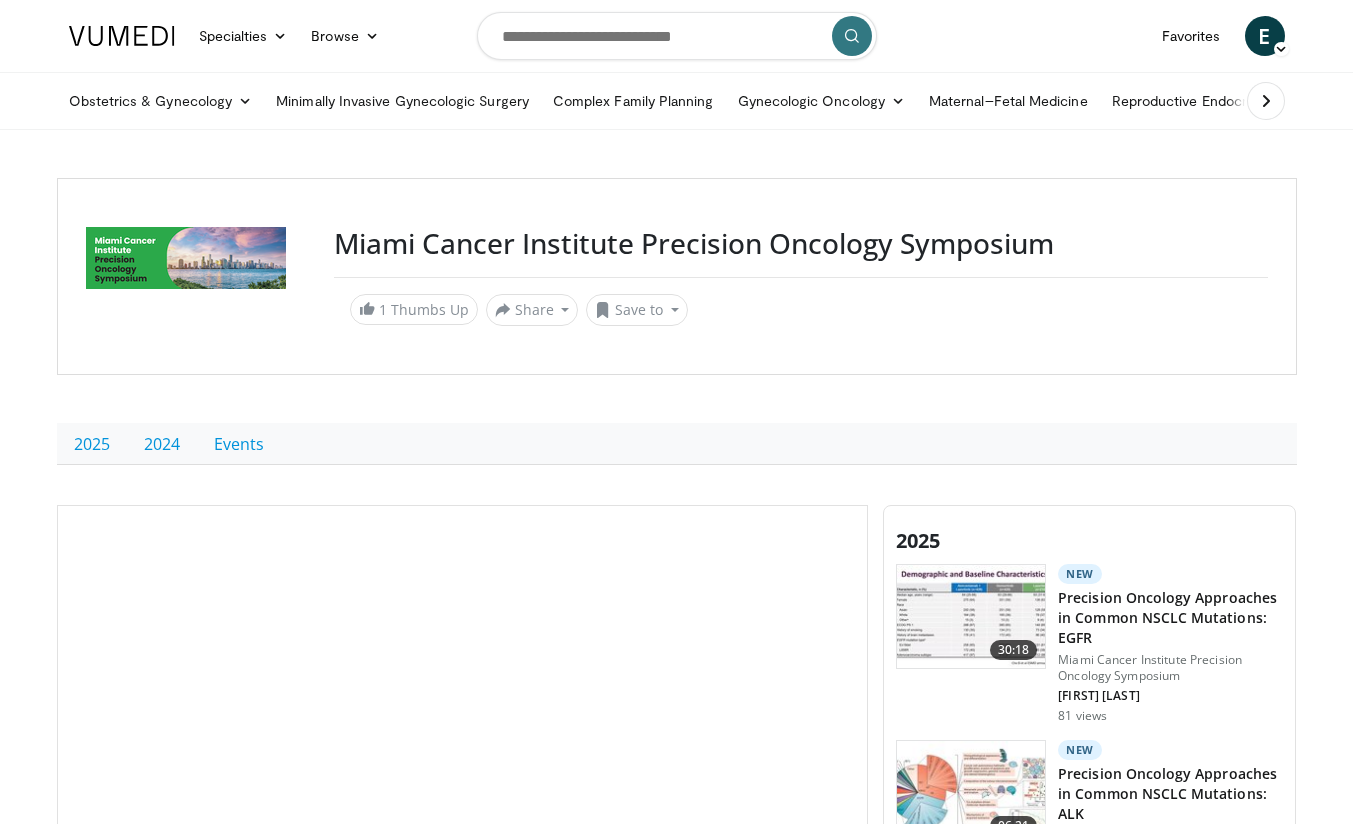 scroll, scrollTop: 0, scrollLeft: 0, axis: both 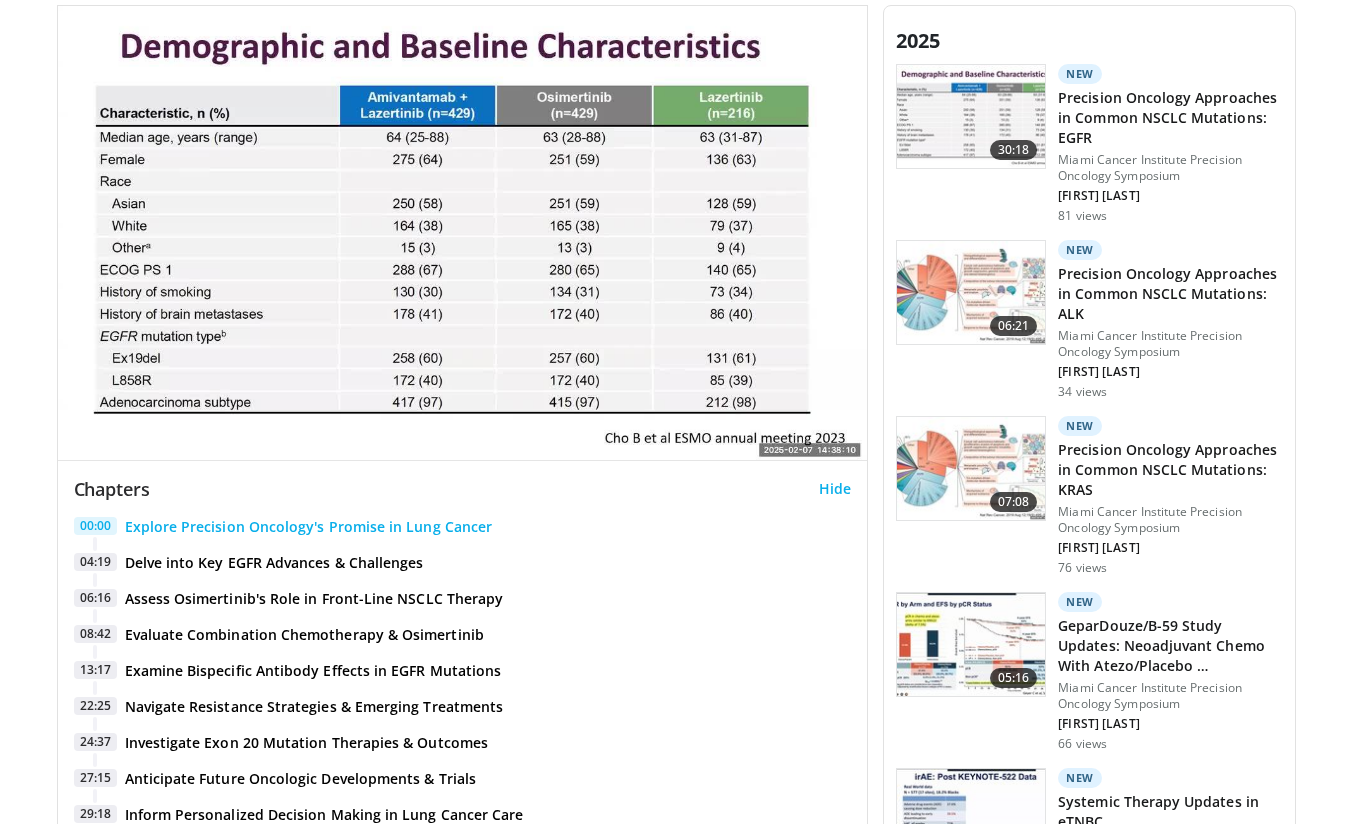 click on "Delve into Key EGFR Advances & Challenges" at bounding box center (274, 563) 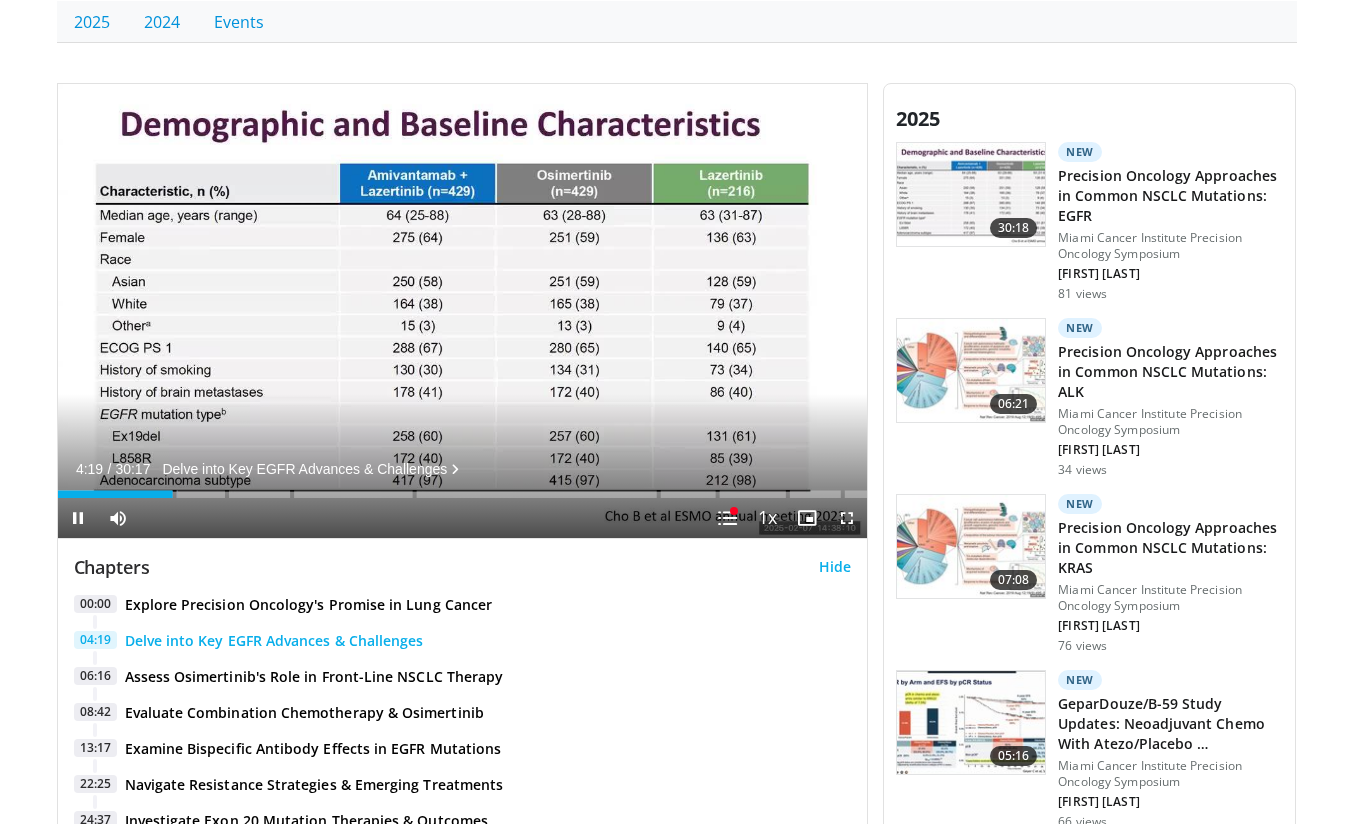 scroll, scrollTop: 400, scrollLeft: 0, axis: vertical 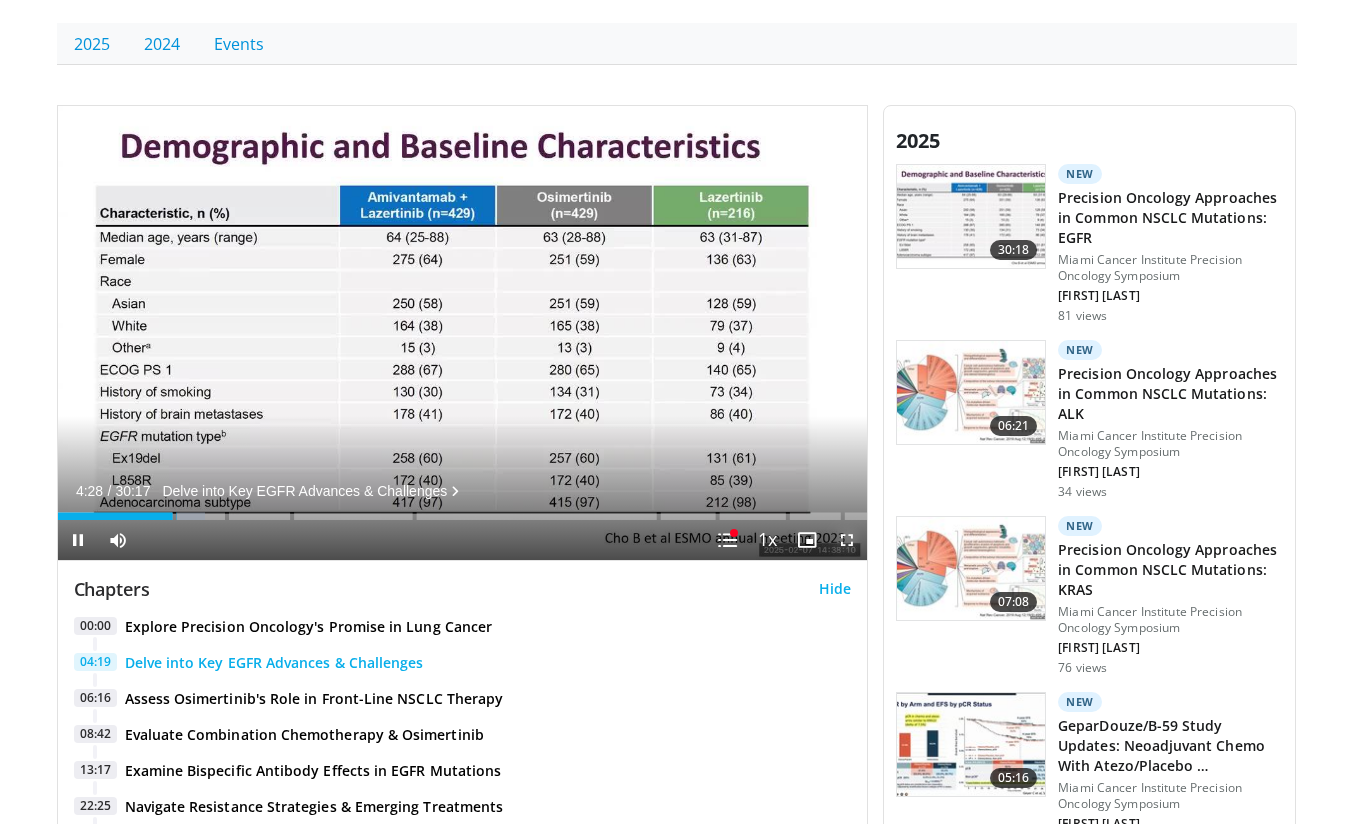 click at bounding box center (847, 540) 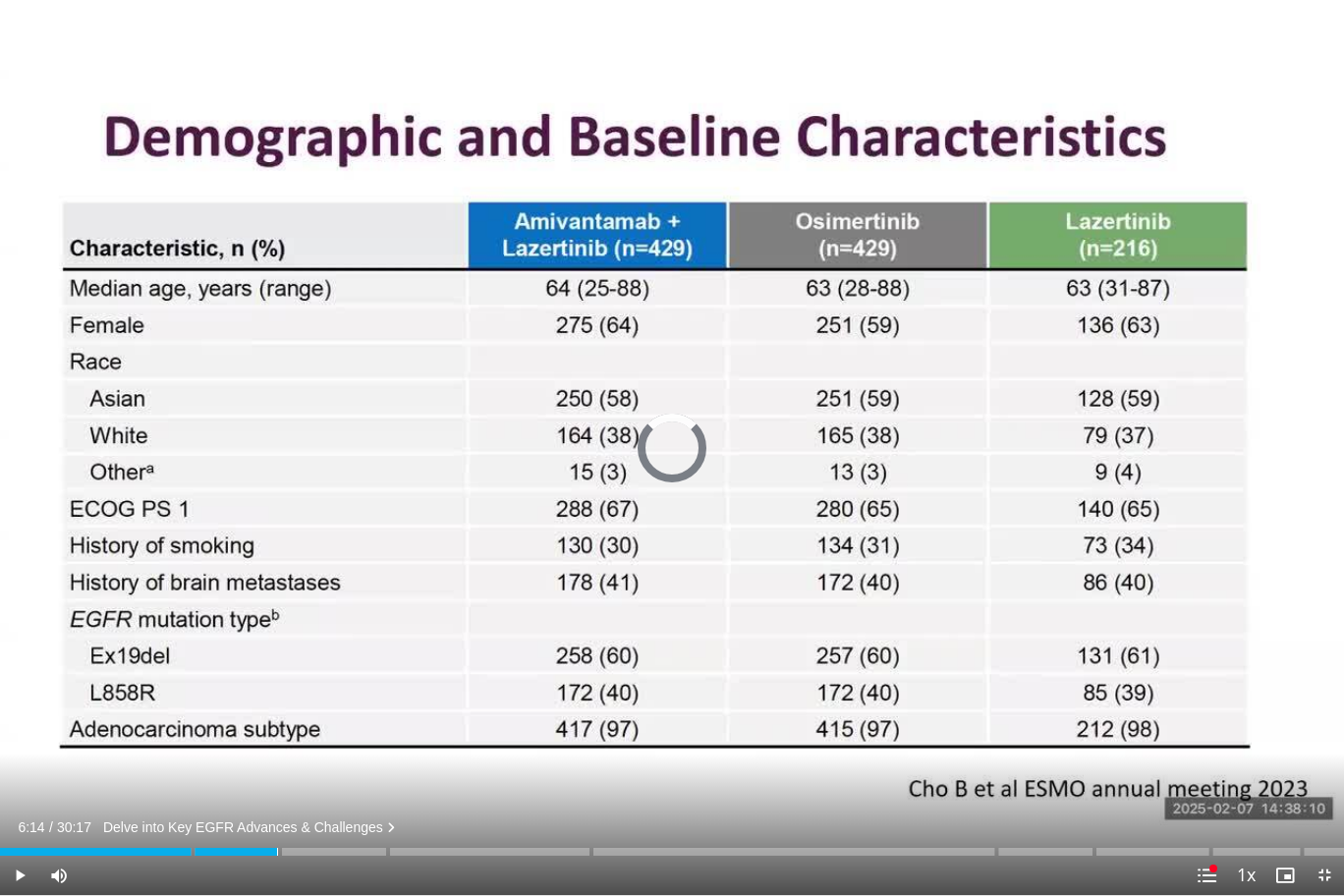 click on "Loaded :  18.71% 06:14" at bounding box center [672, 852] 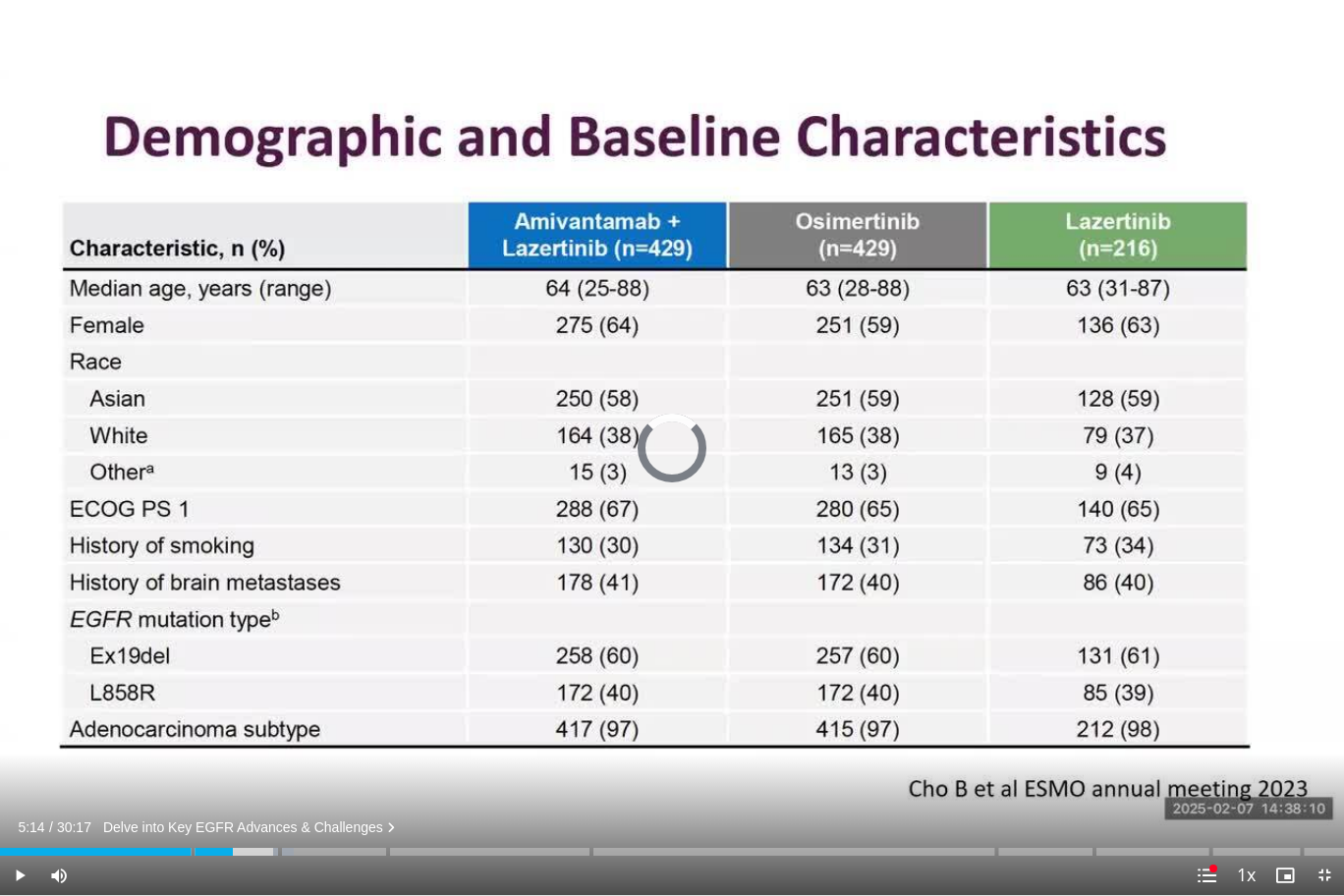 click on "Loaded :  21.83% 05:14" at bounding box center (672, 852) 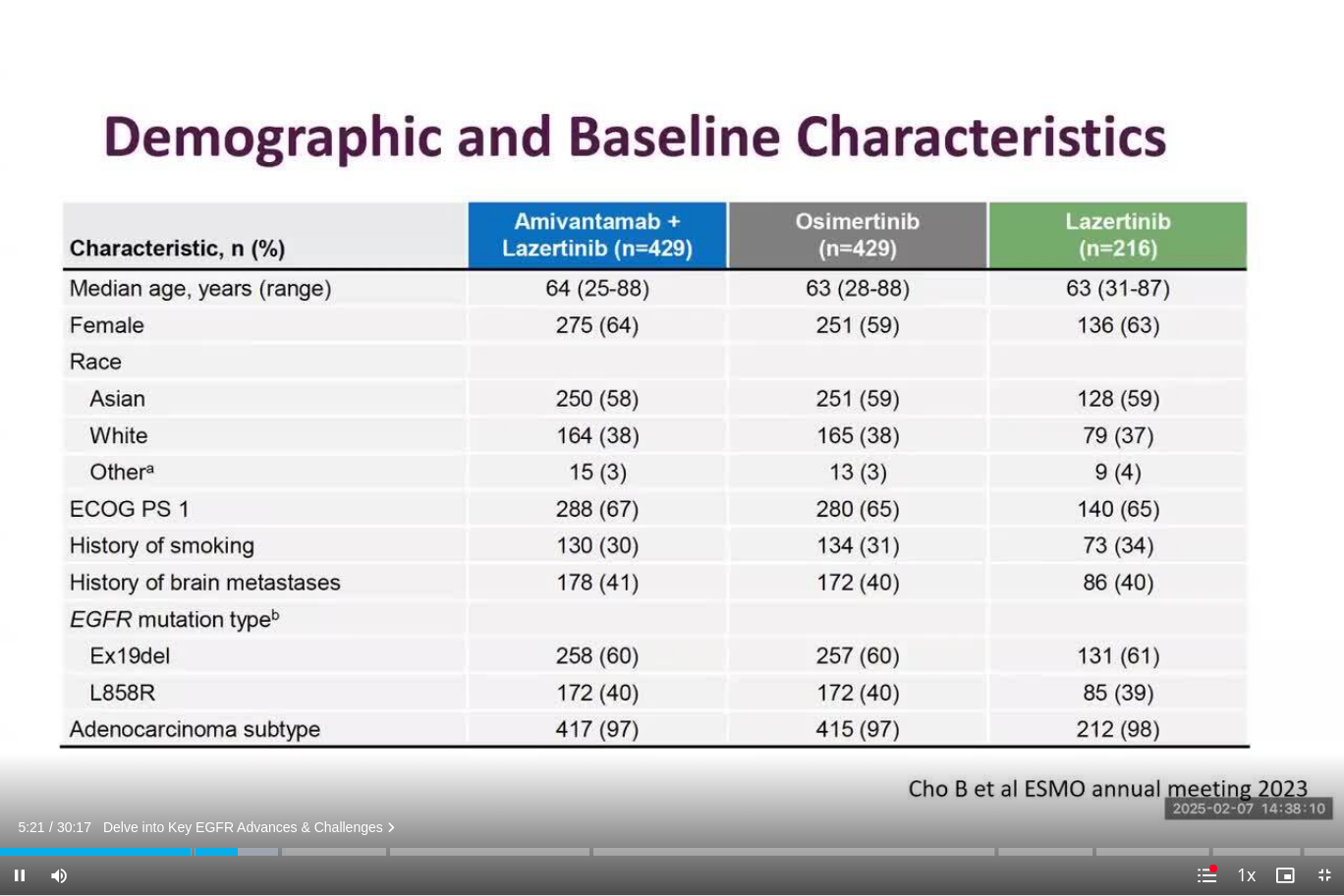 click on "10 seconds
Tap to unmute" at bounding box center [672, 447] 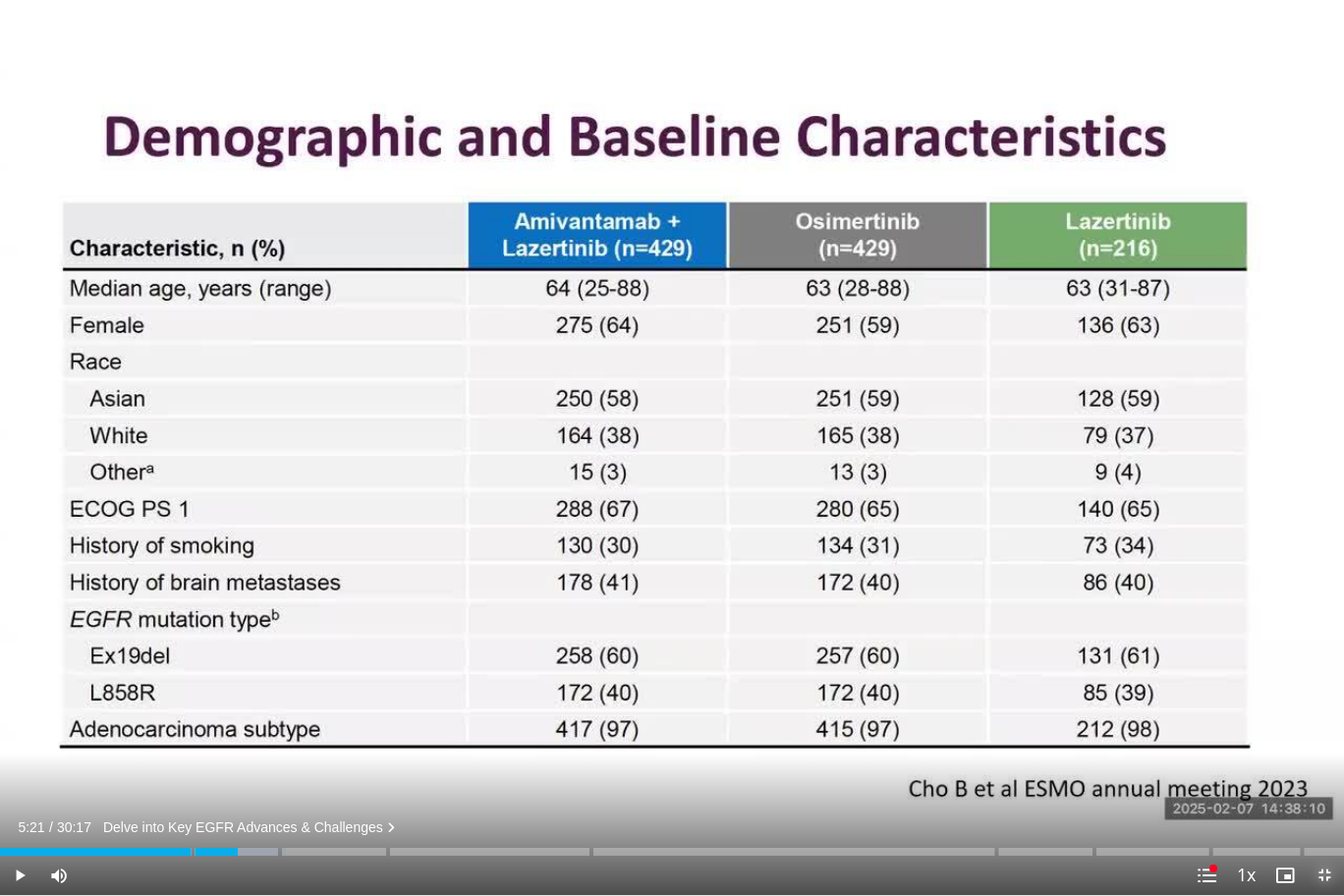 click at bounding box center (1324, 875) 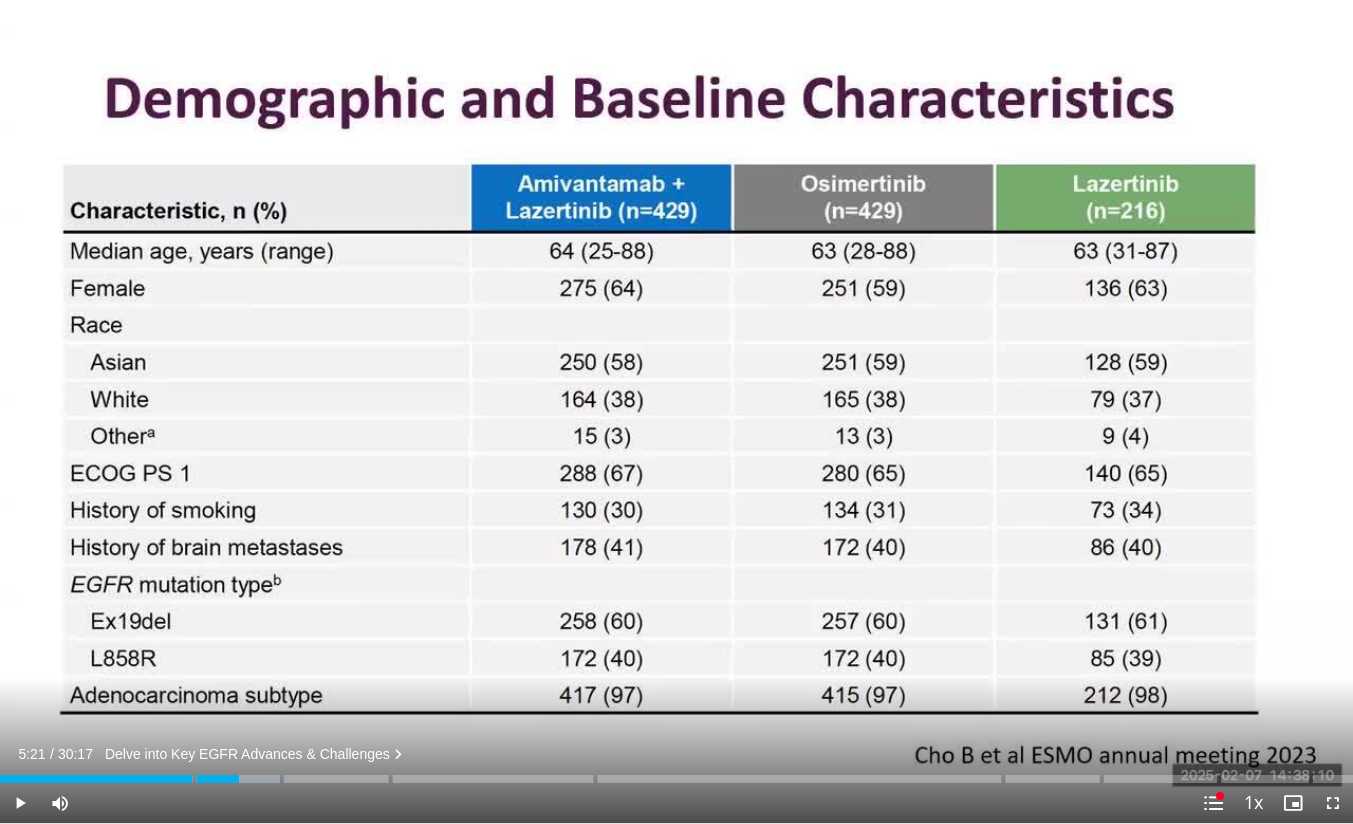 scroll, scrollTop: 600, scrollLeft: 0, axis: vertical 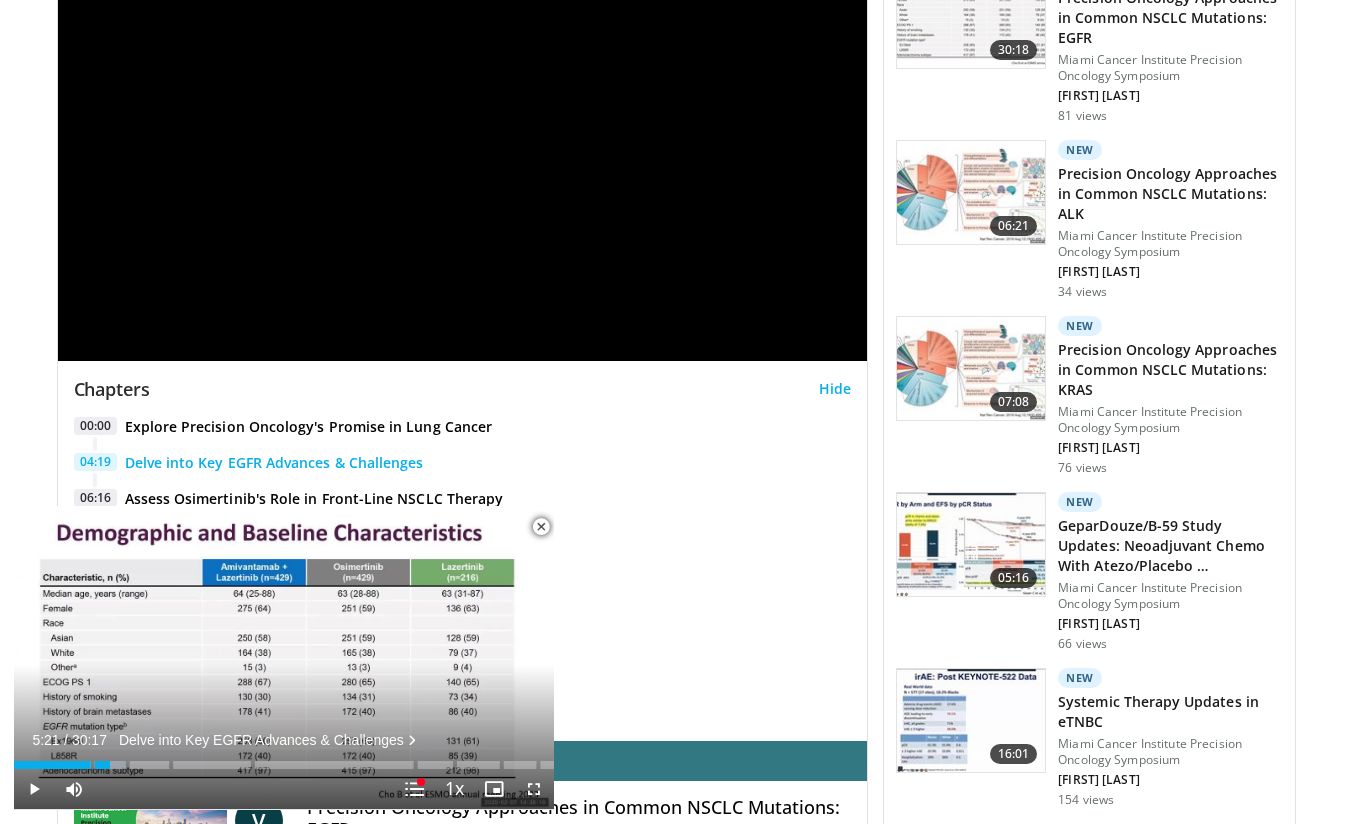 click at bounding box center [541, 527] 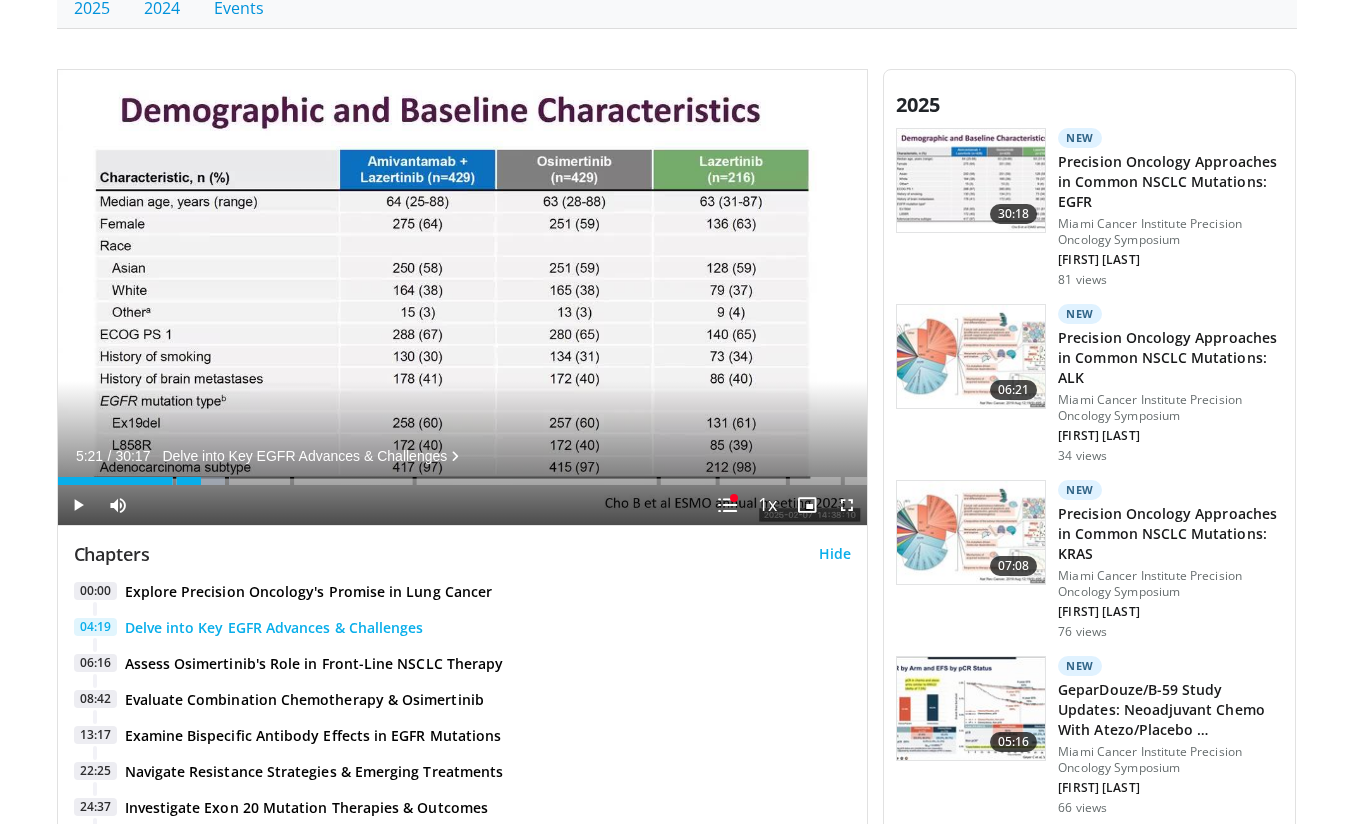 scroll, scrollTop: 0, scrollLeft: 0, axis: both 